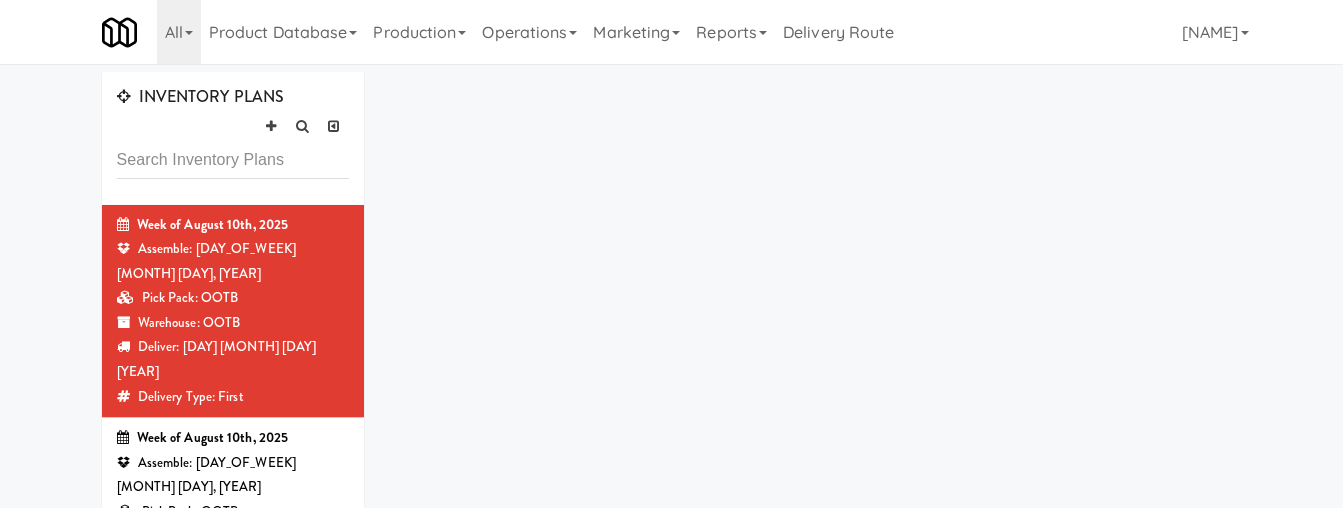 click on "Production" at bounding box center (419, 32) 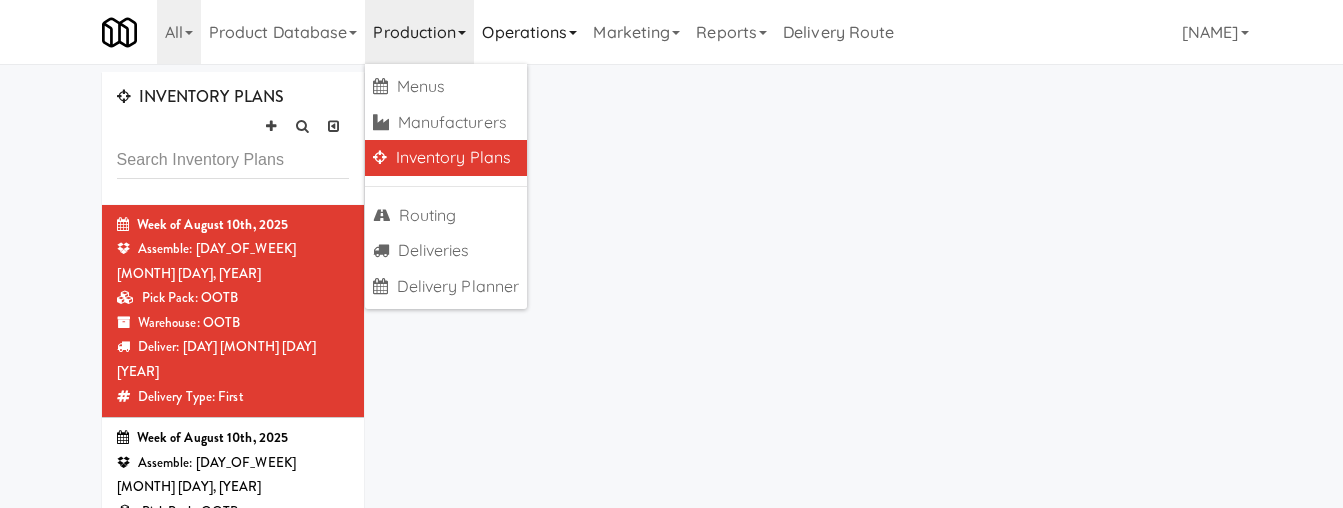 click on "Operations" at bounding box center (529, 32) 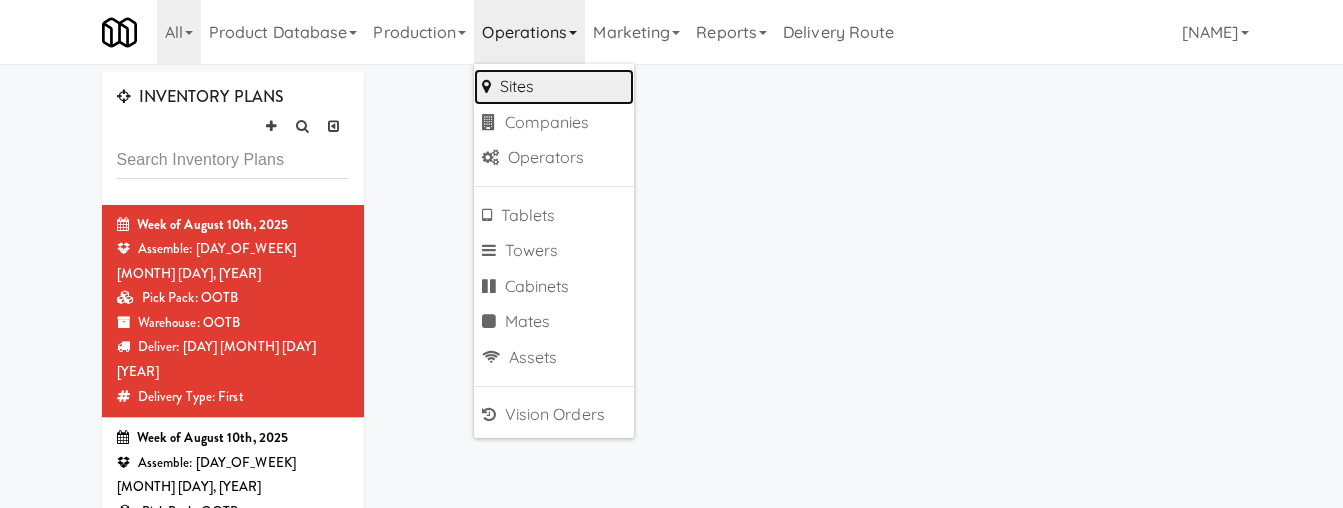 click on "Sites" at bounding box center [554, 87] 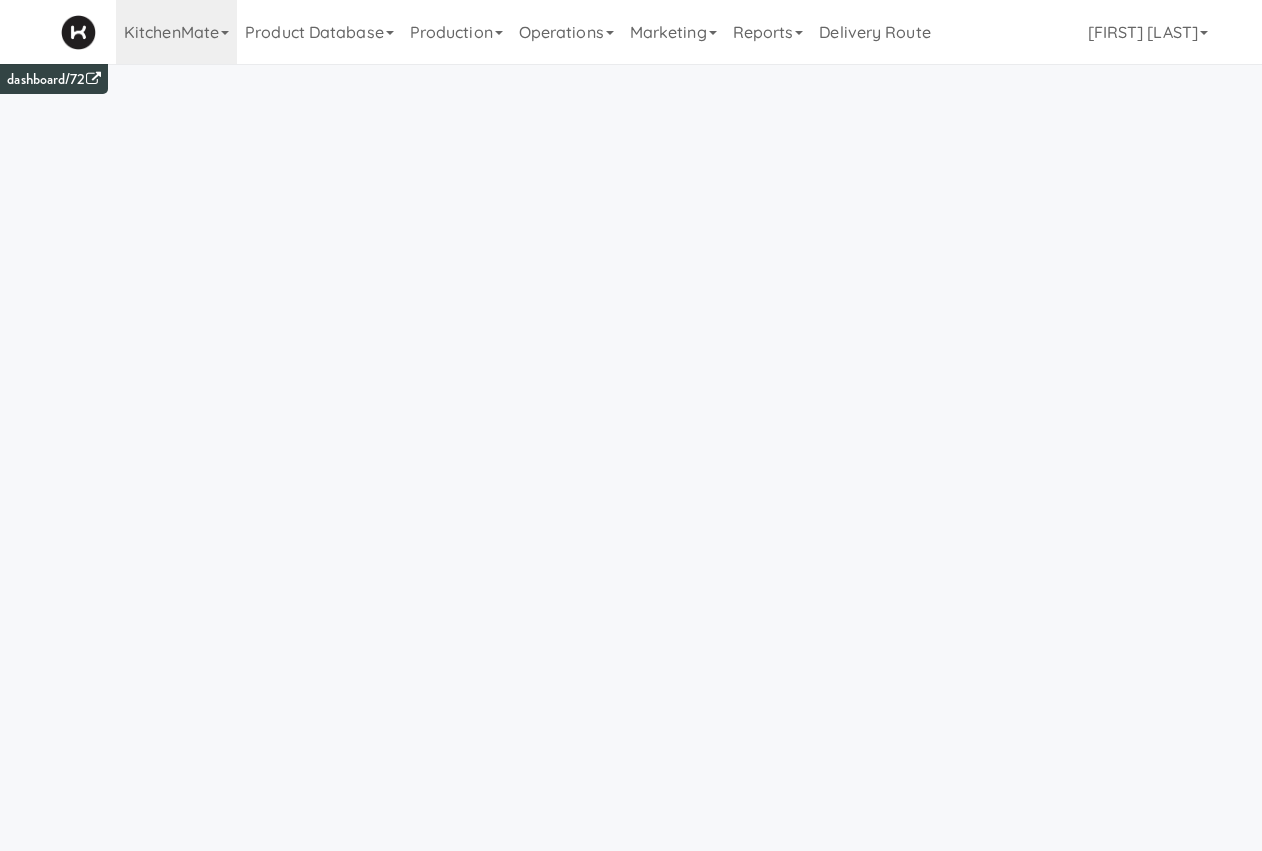 scroll, scrollTop: 0, scrollLeft: 0, axis: both 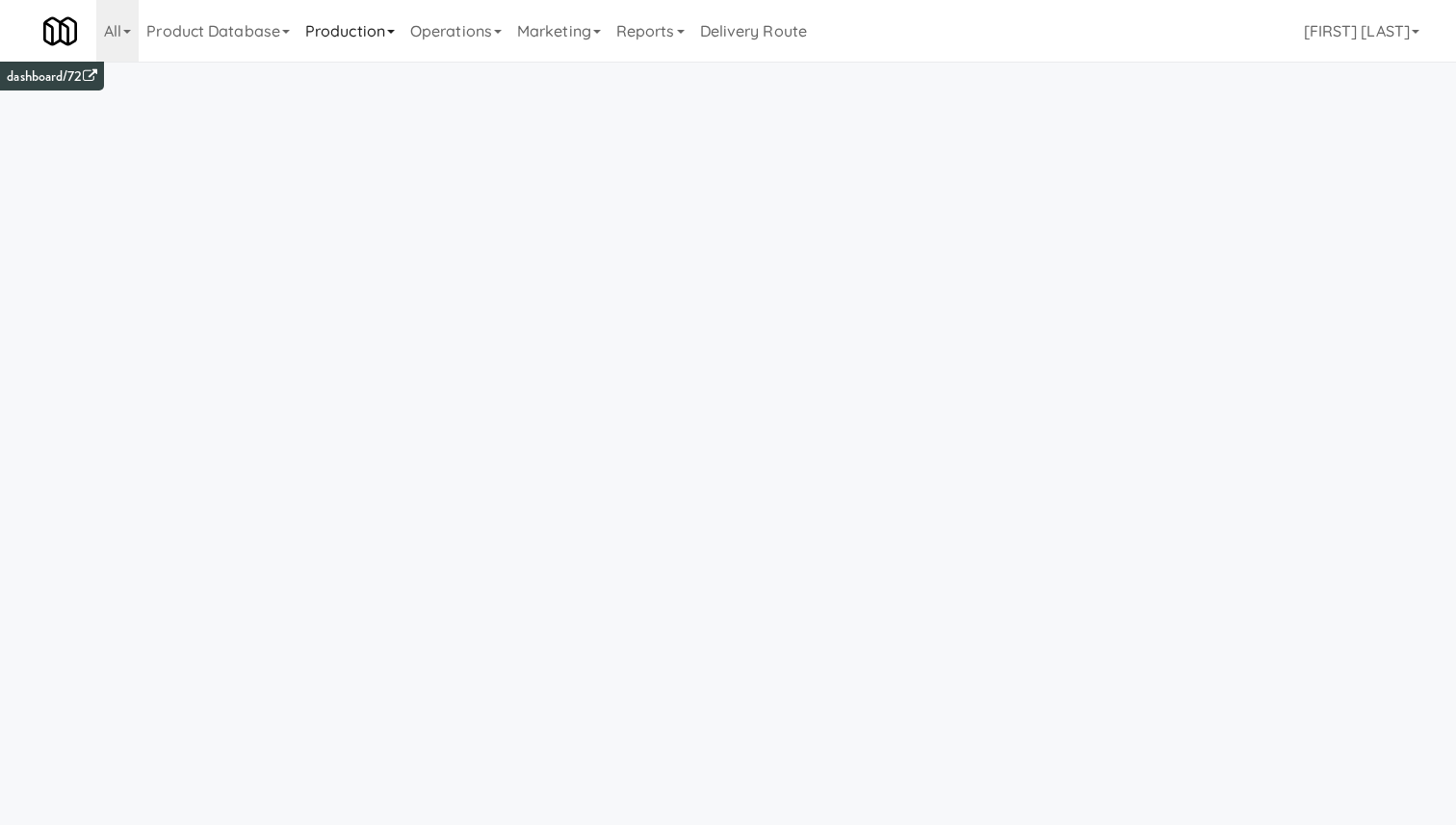 click on "Production" at bounding box center [350, 31] 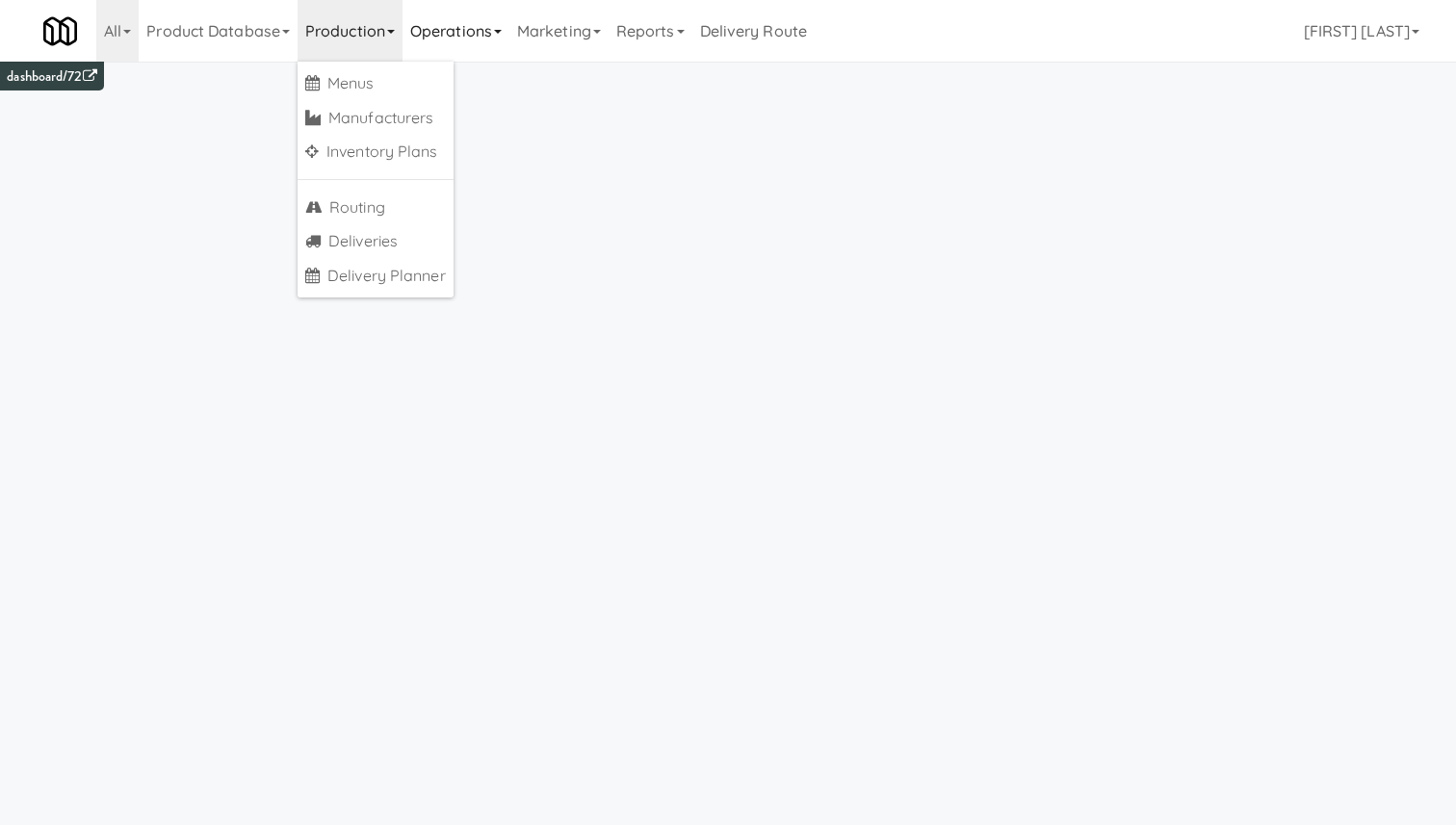 click on "Operations" at bounding box center [455, 31] 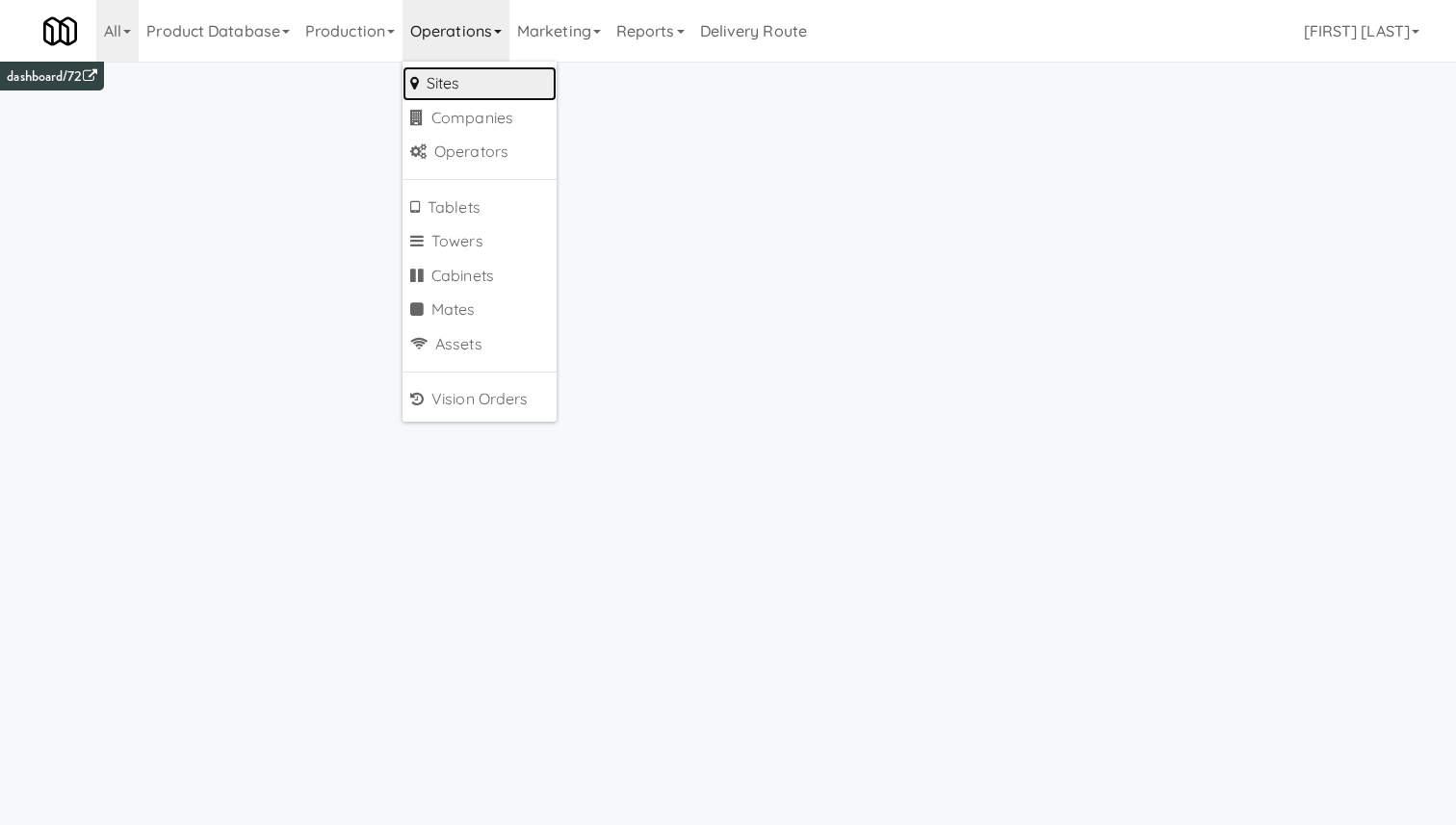 click at bounding box center [414, 83] 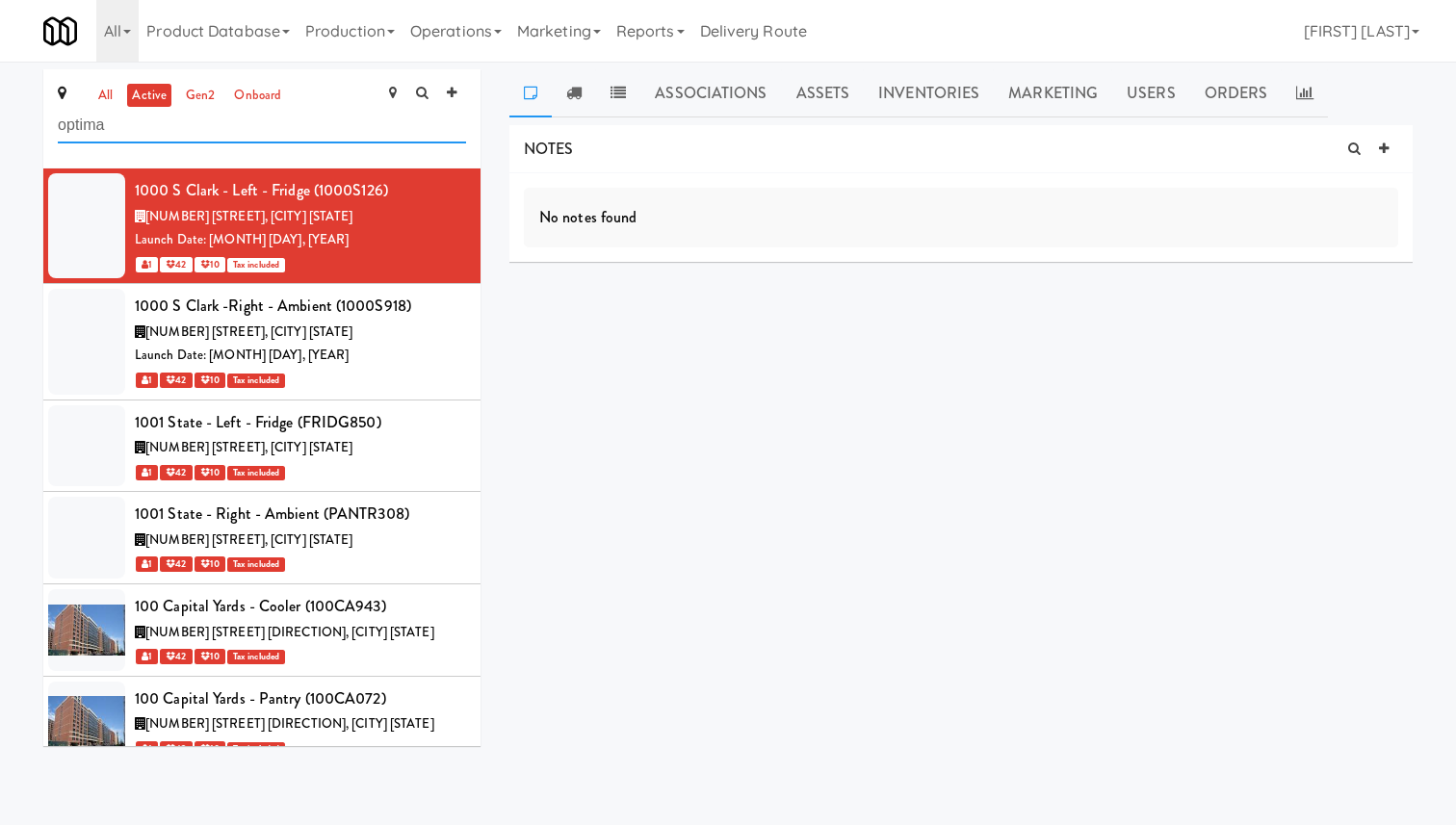 type on "optima" 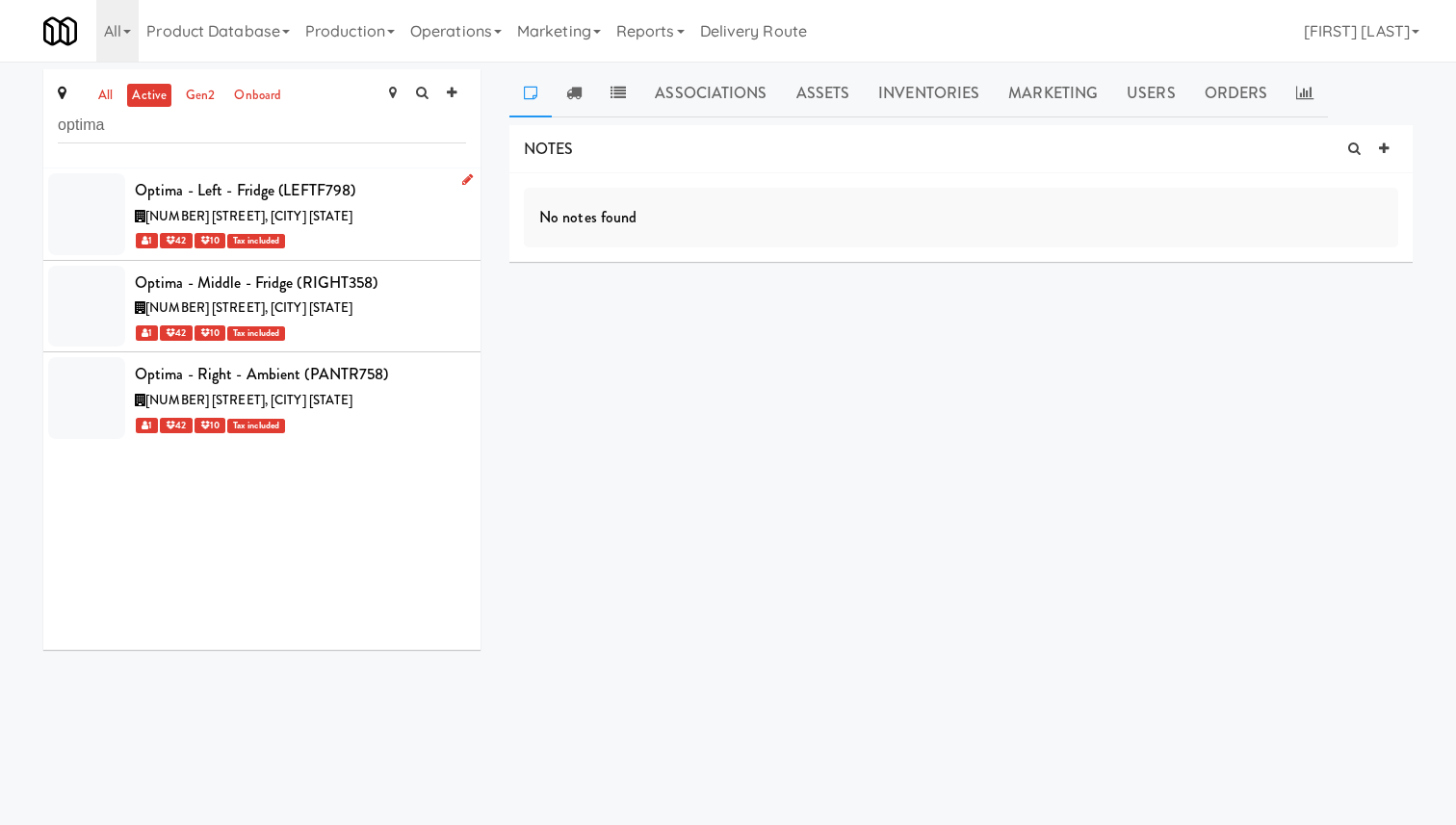 click on "[NUMBER] [STREET], [CITY] [STATE]" at bounding box center [248, 216] 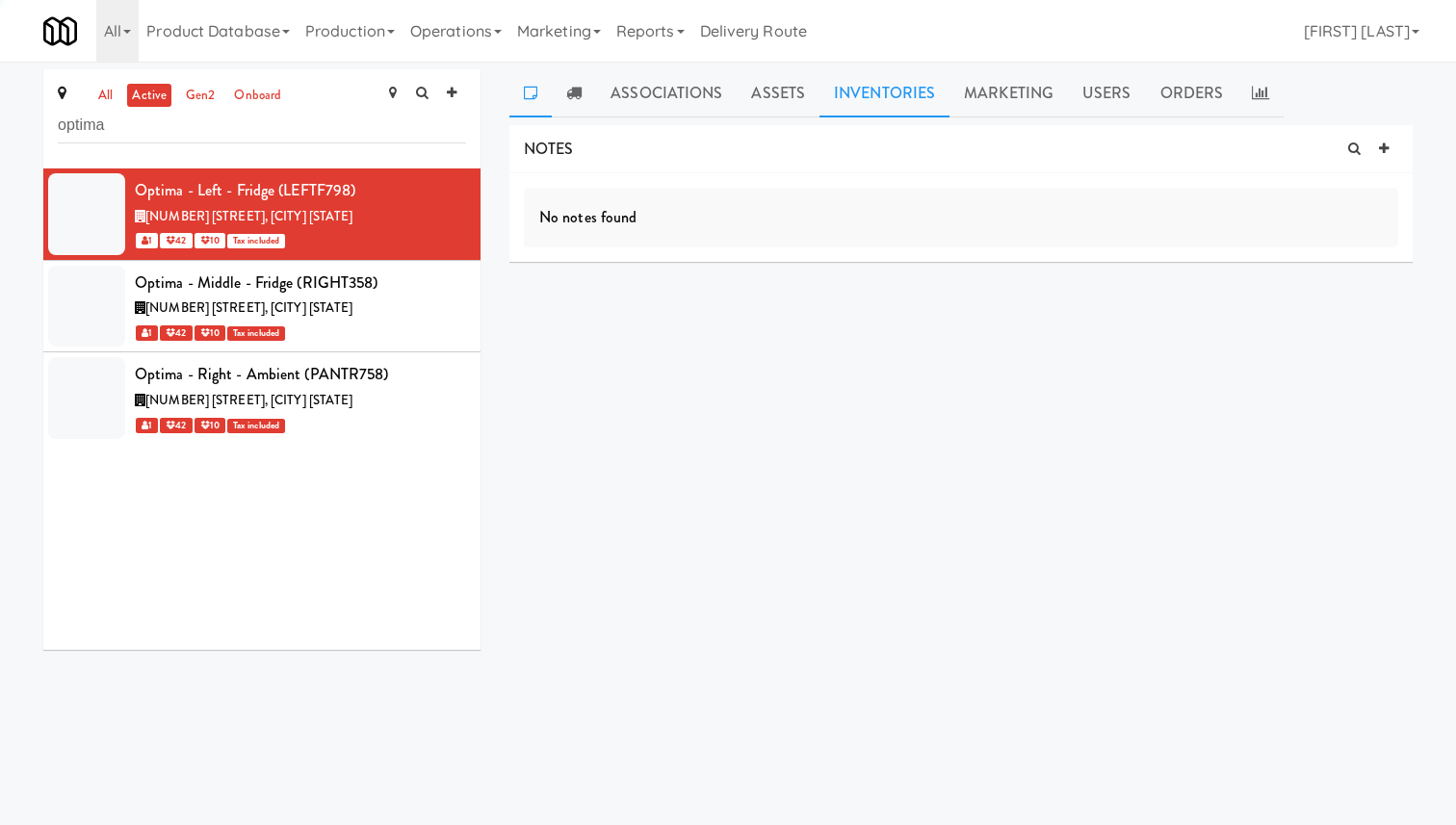 click on "Inventories" at bounding box center [884, 93] 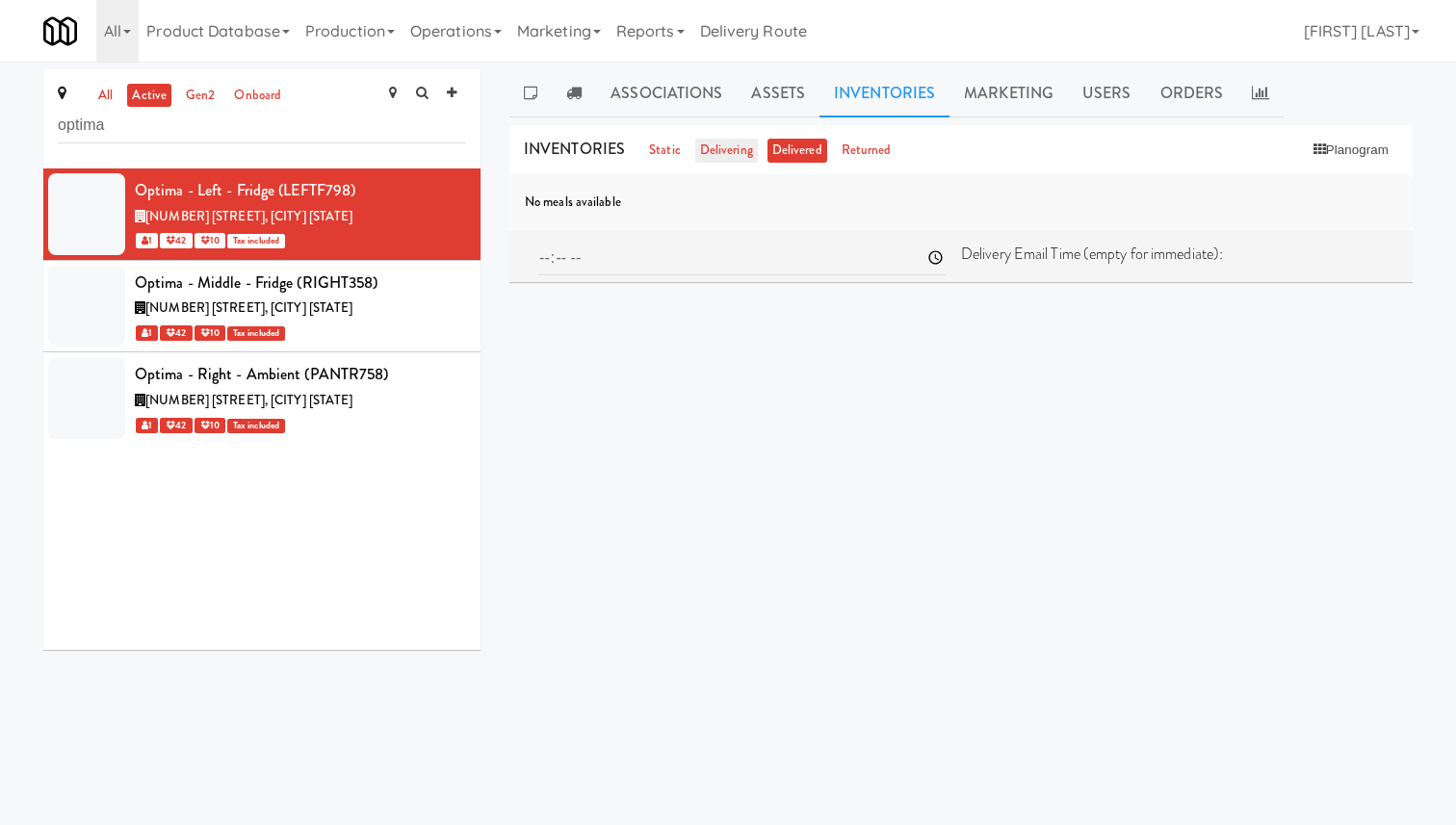 click on "delivering" at bounding box center [726, 150] 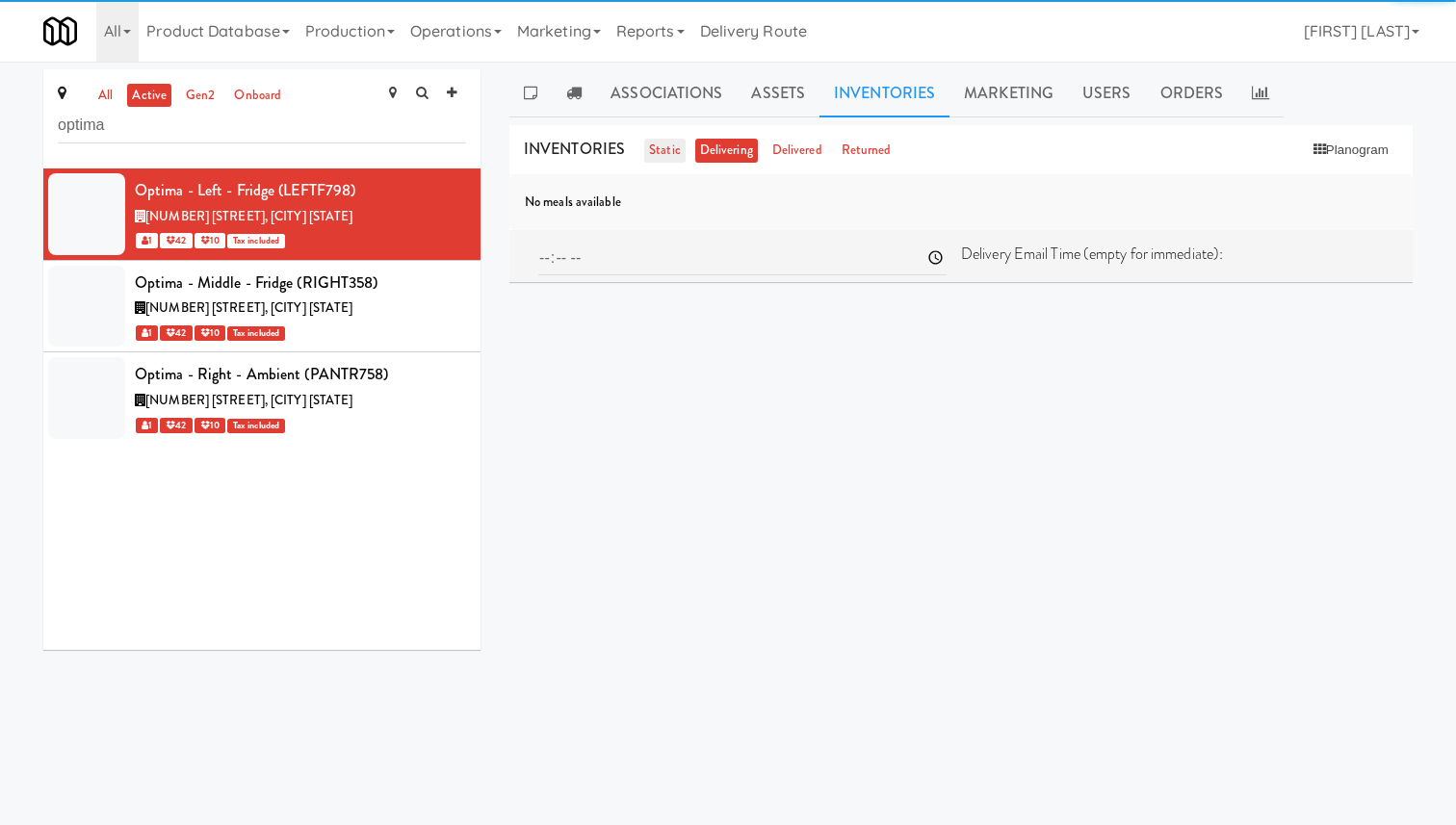 click on "static" at bounding box center (664, 150) 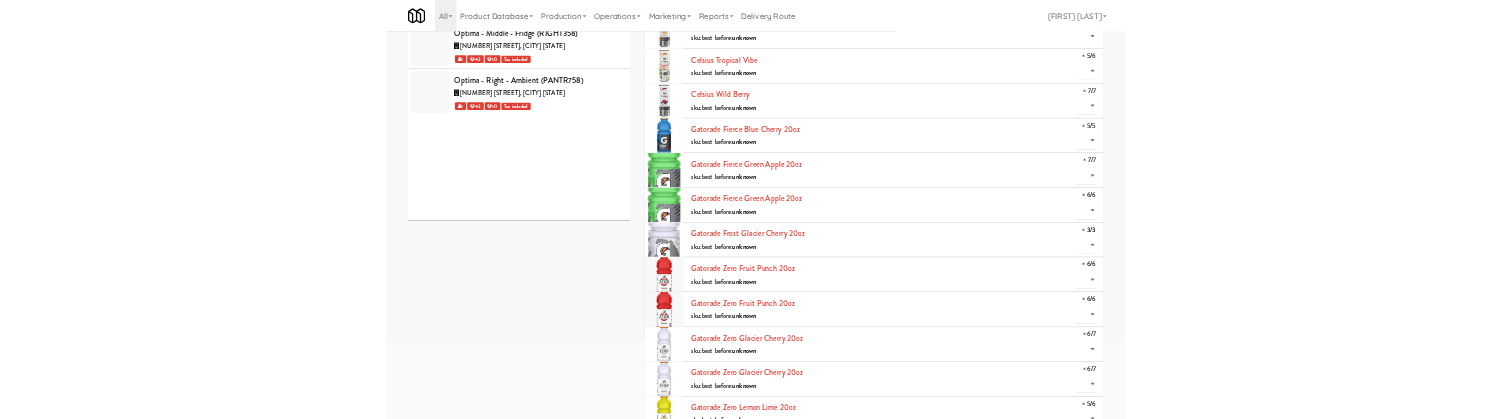 scroll, scrollTop: 0, scrollLeft: 0, axis: both 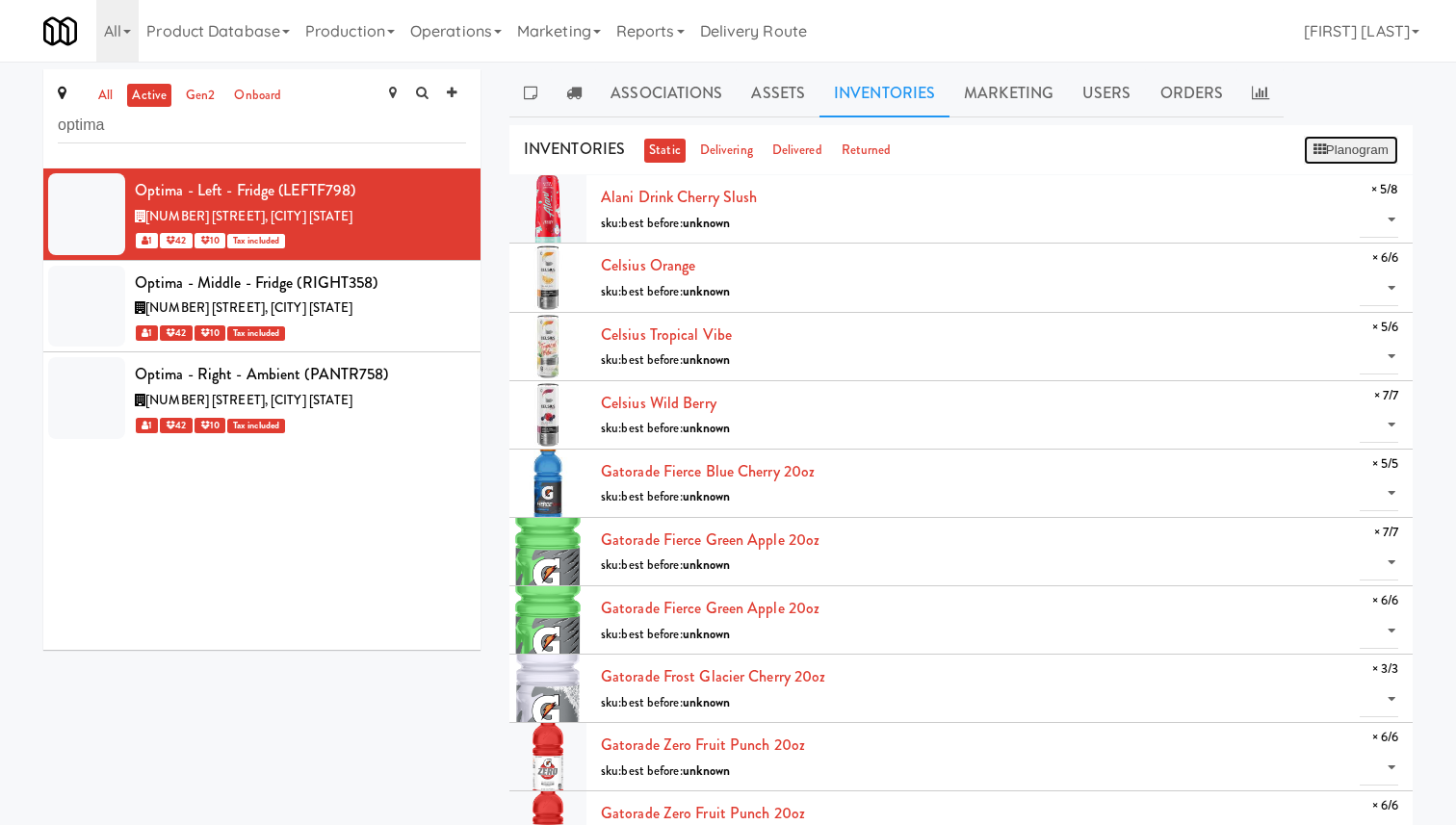 click on "Planogram" at bounding box center [1351, 150] 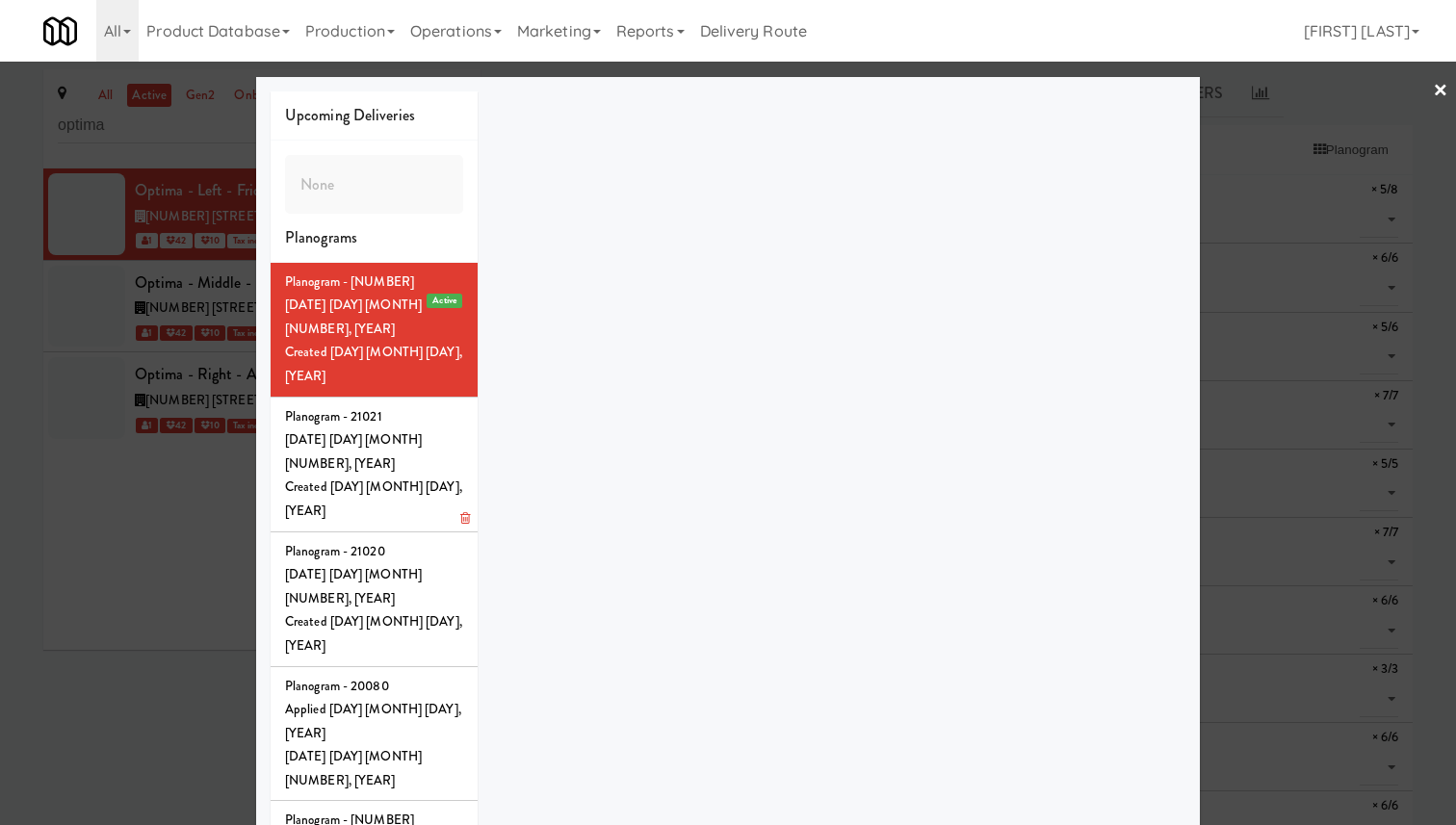 click on "Planogram - 21021" at bounding box center [374, 417] 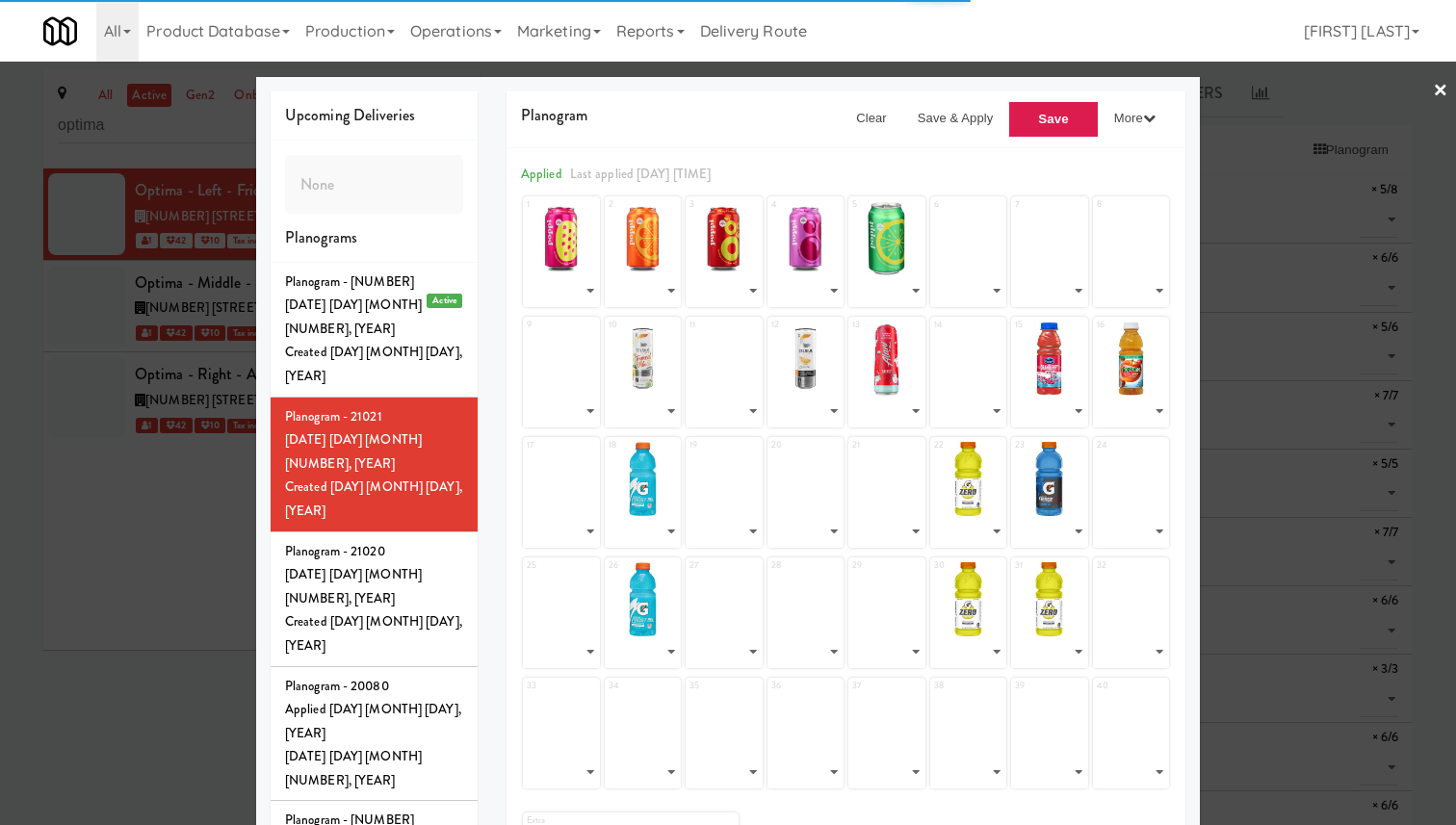 select on "number:156960" 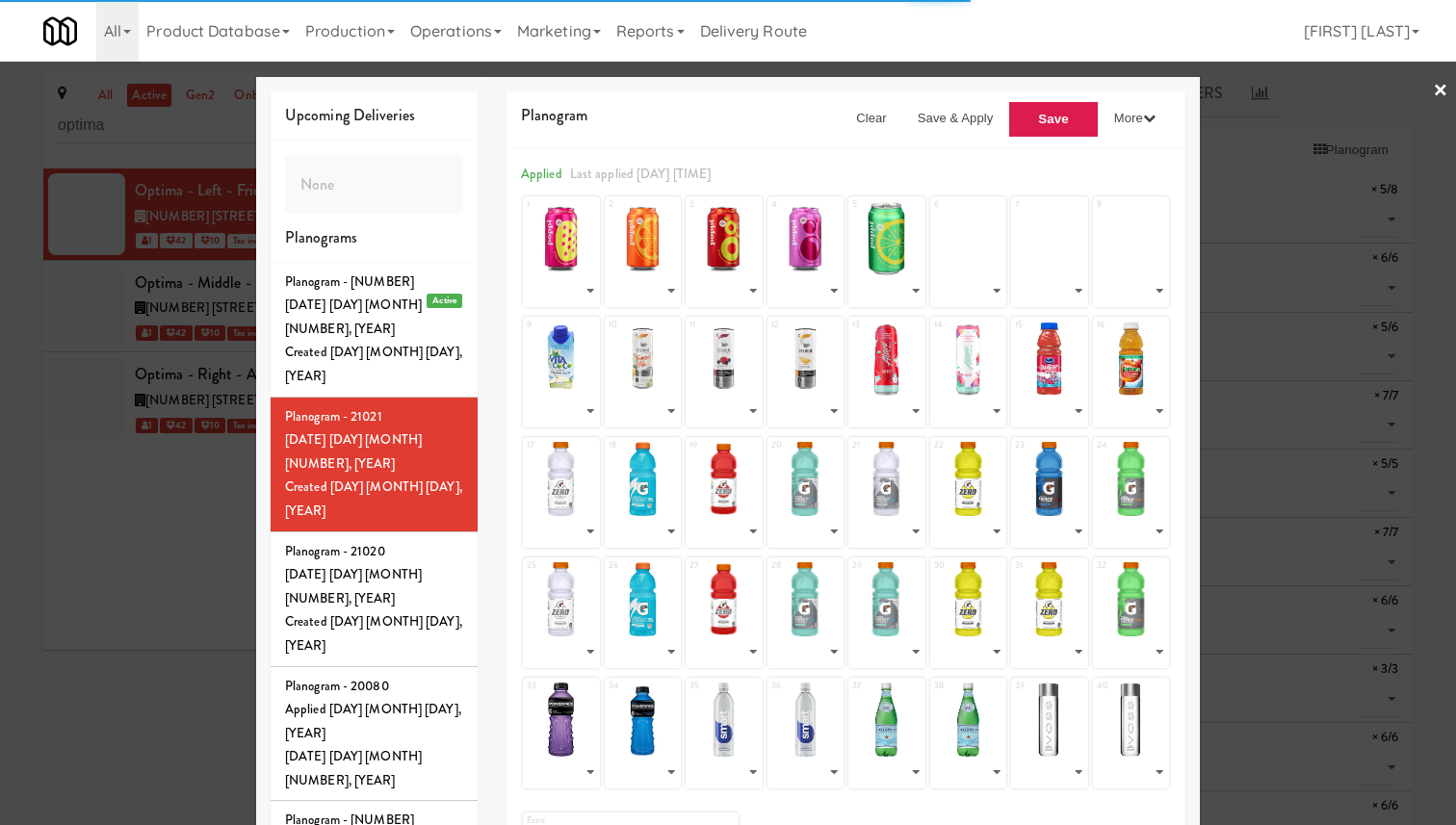 select on "number:[NUMBER]" 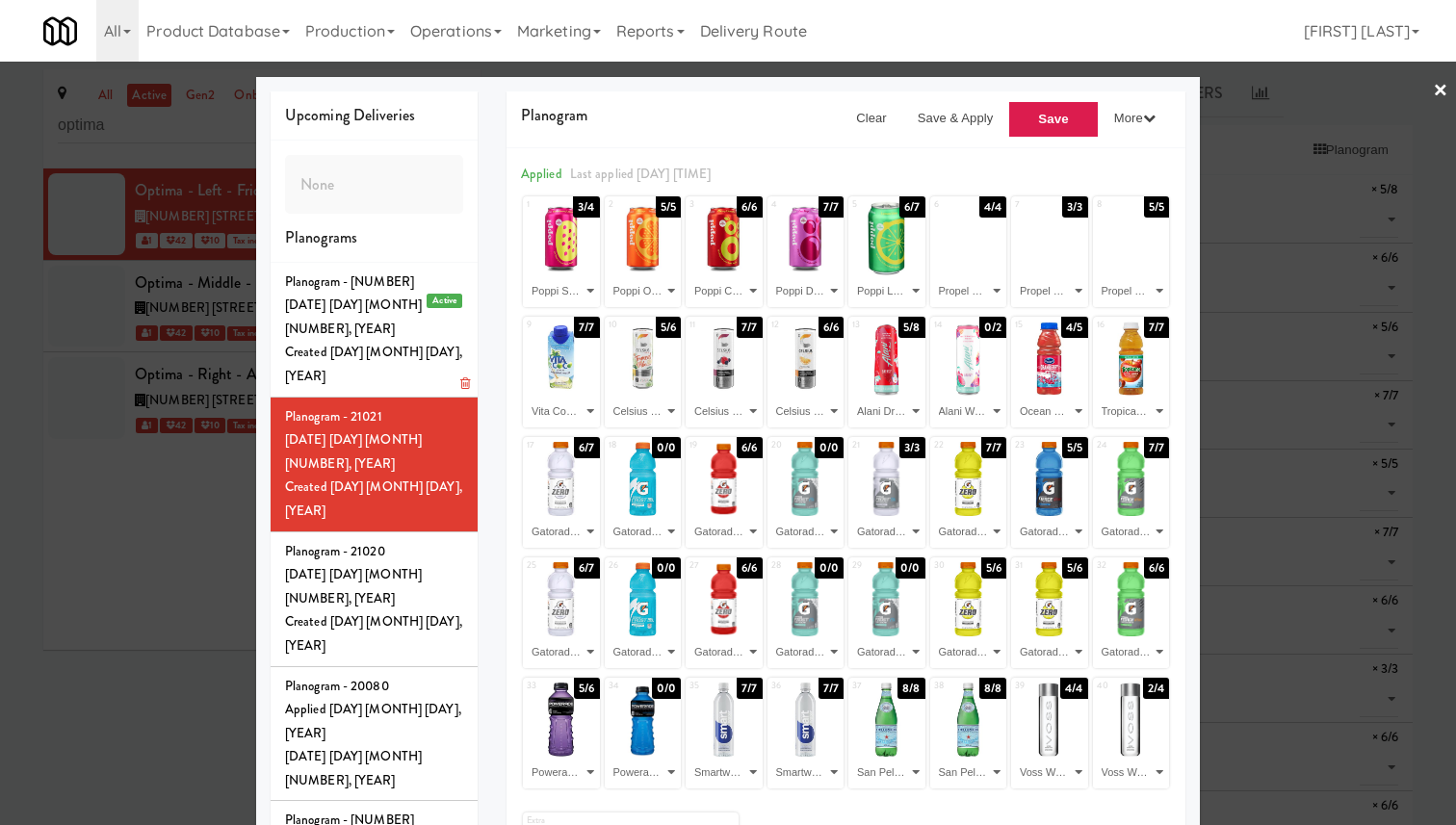 click on "Created [DAY] [MONTH] [DAY], [YEAR]" at bounding box center (374, 364) 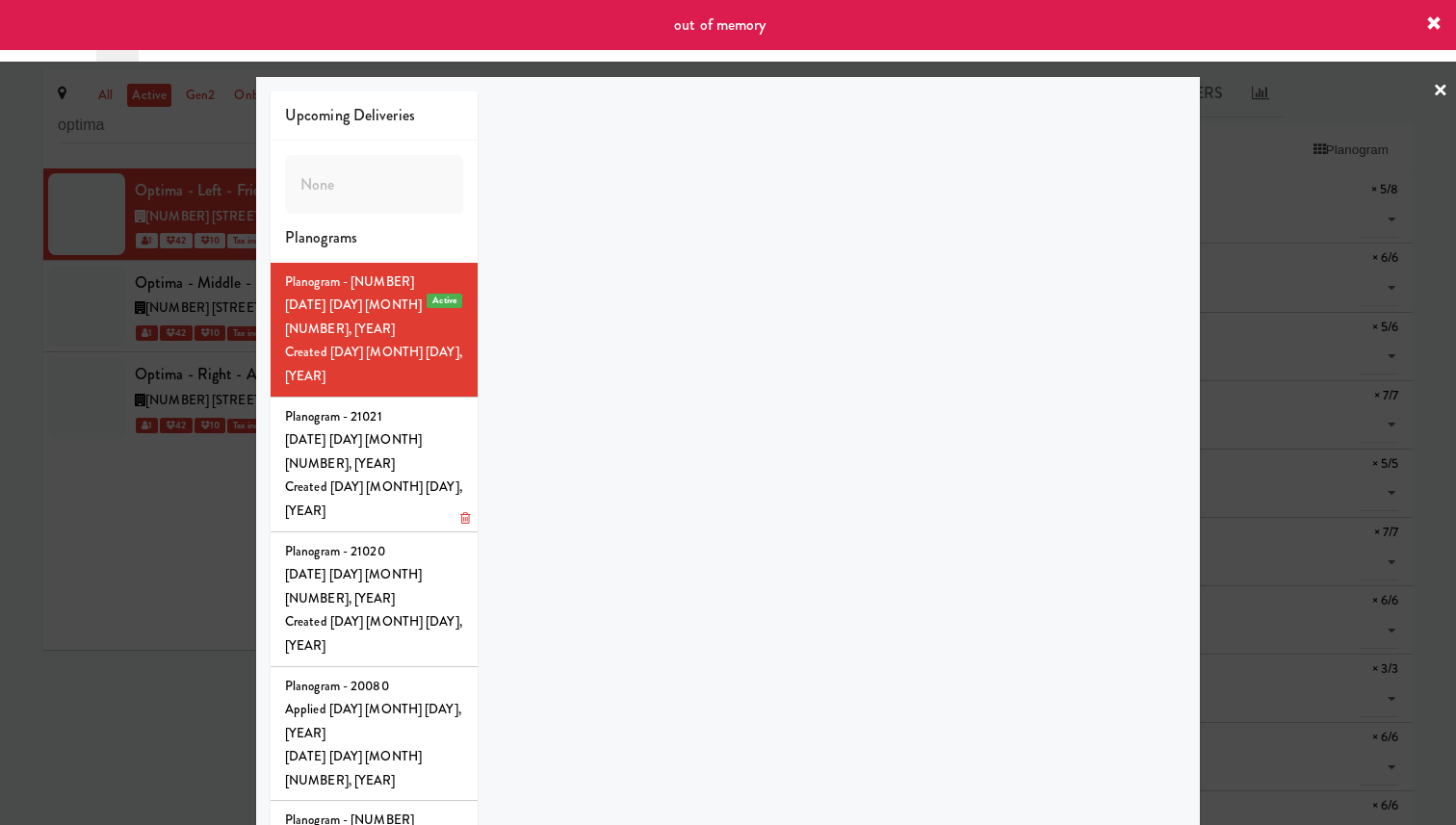 click on "[DATE] [DAY] [MONTH] [NUMBER], [YEAR]" at bounding box center (374, 451) 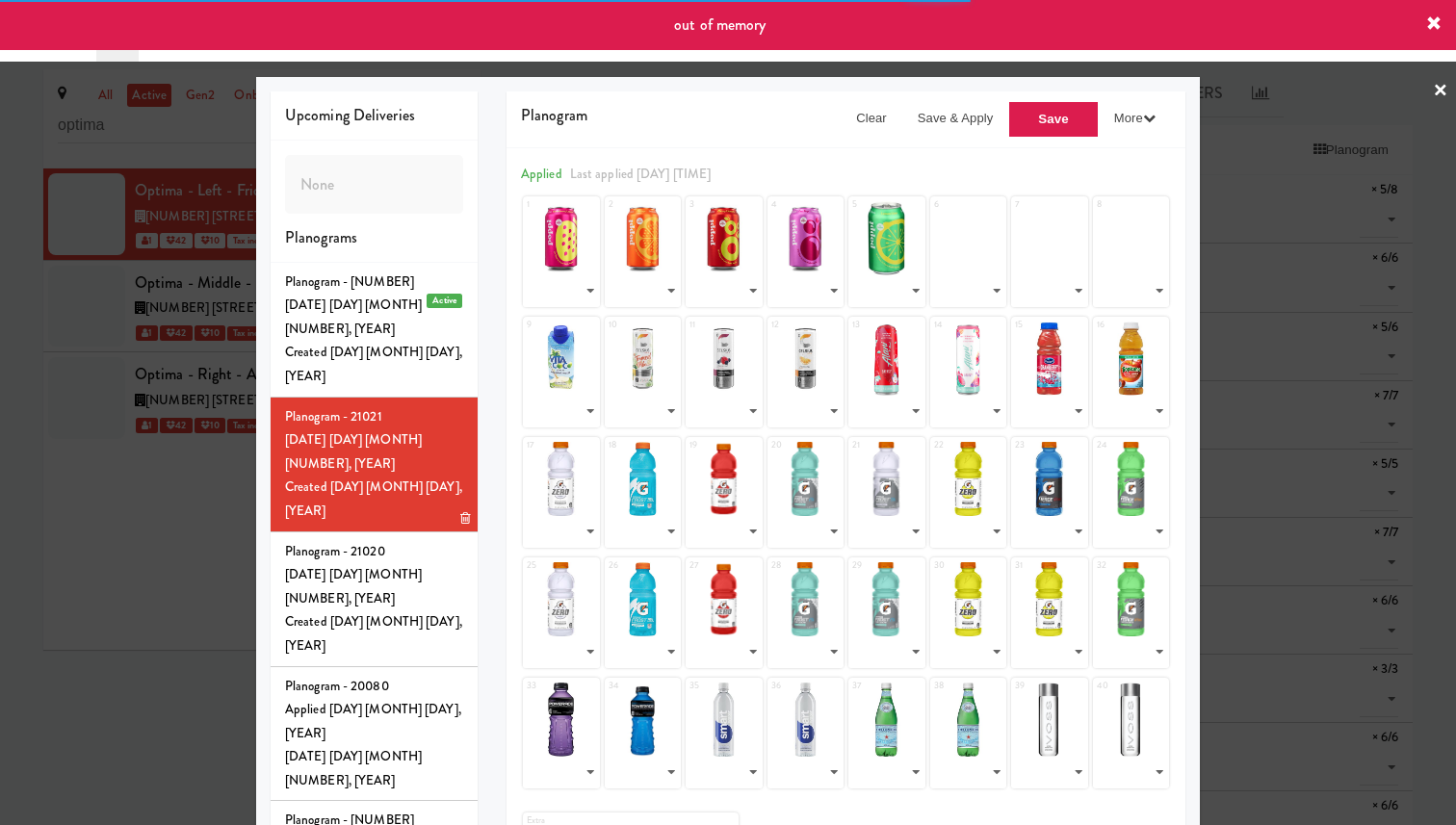 select on "number:156960" 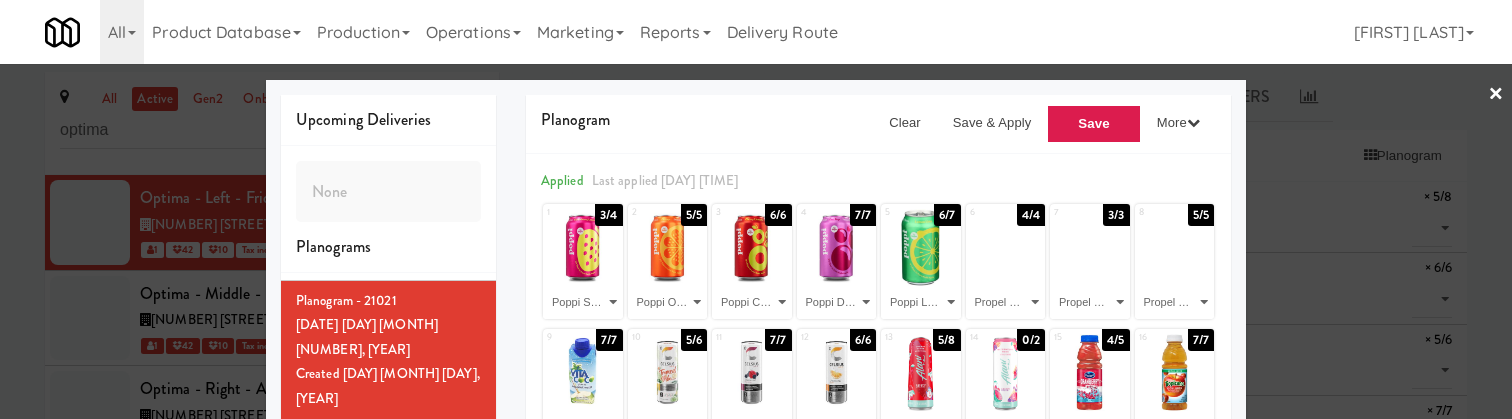 scroll, scrollTop: 184, scrollLeft: 0, axis: vertical 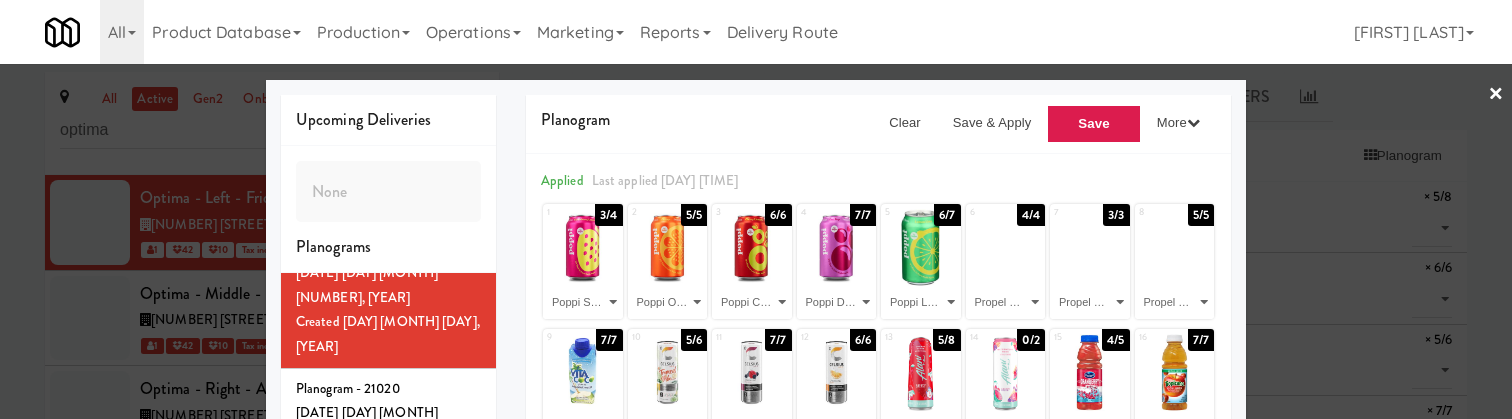 click on "[DATE] [DAY] [MONTH] [NUMBER], [YEAR]" at bounding box center (388, 425) 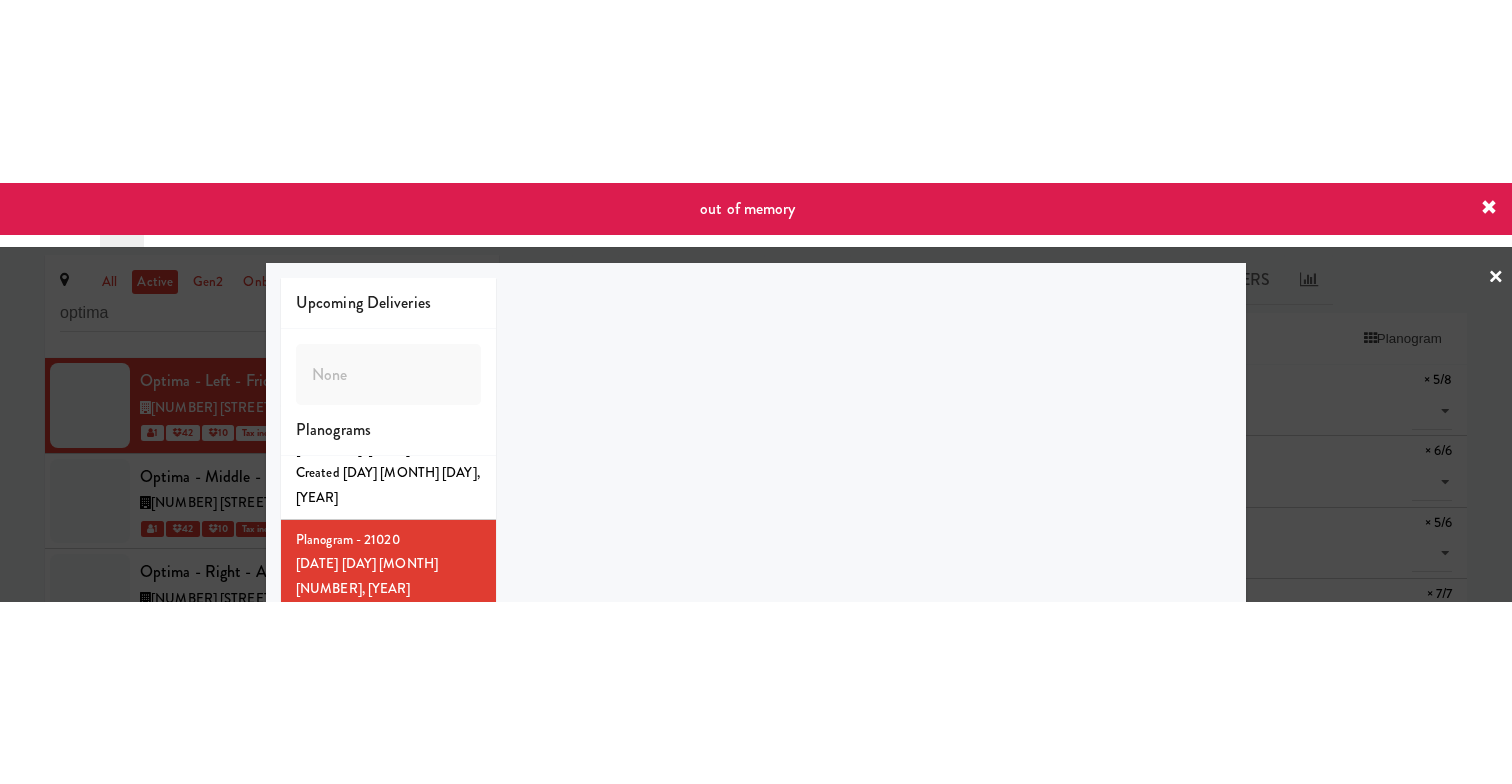 scroll, scrollTop: 0, scrollLeft: 0, axis: both 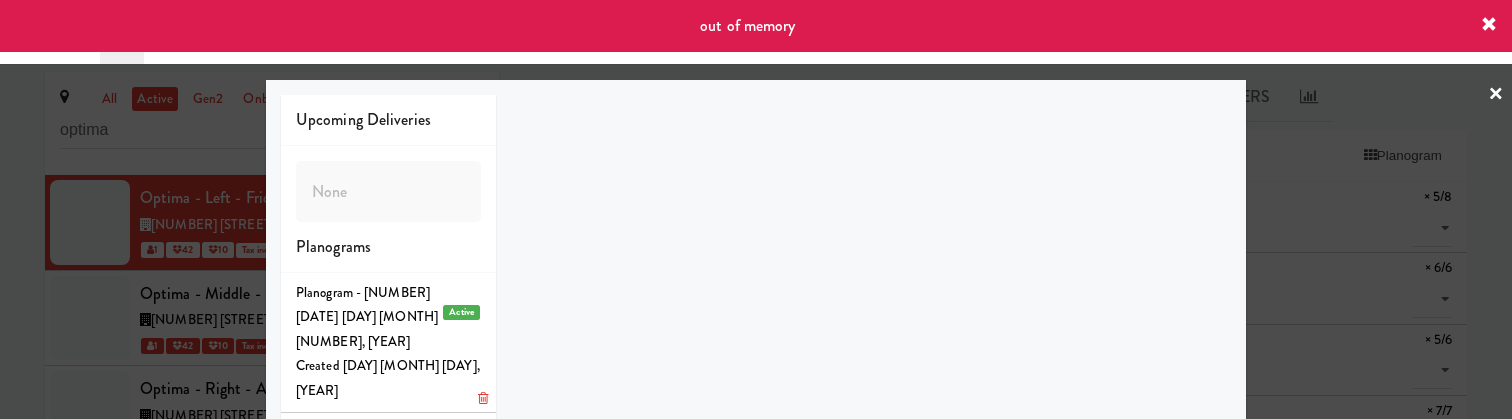 click on "[DATE] [DAY] [MONTH] [NUMBER], [YEAR]" at bounding box center [388, 329] 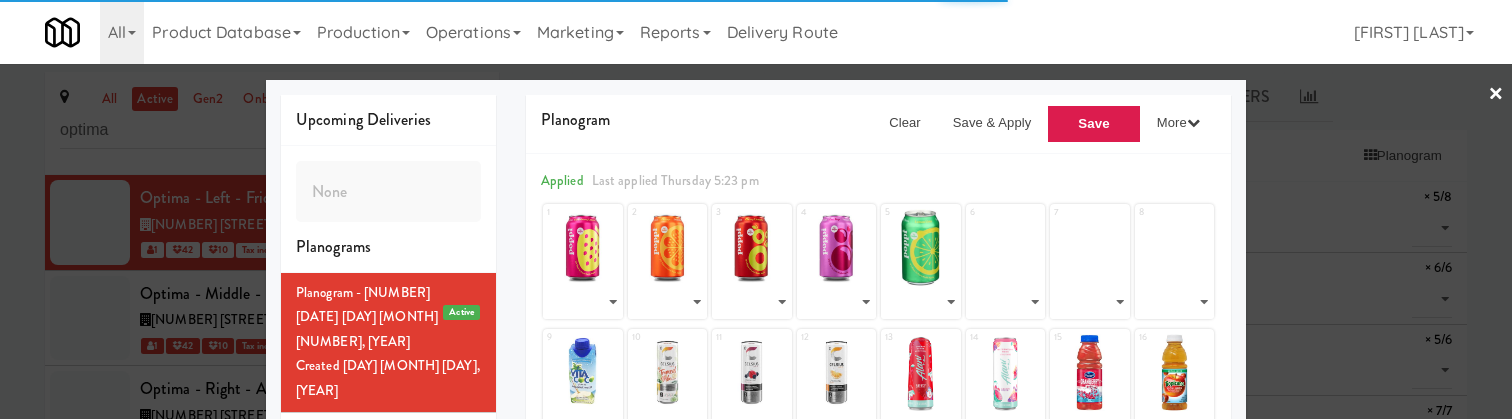 select on "number:156960" 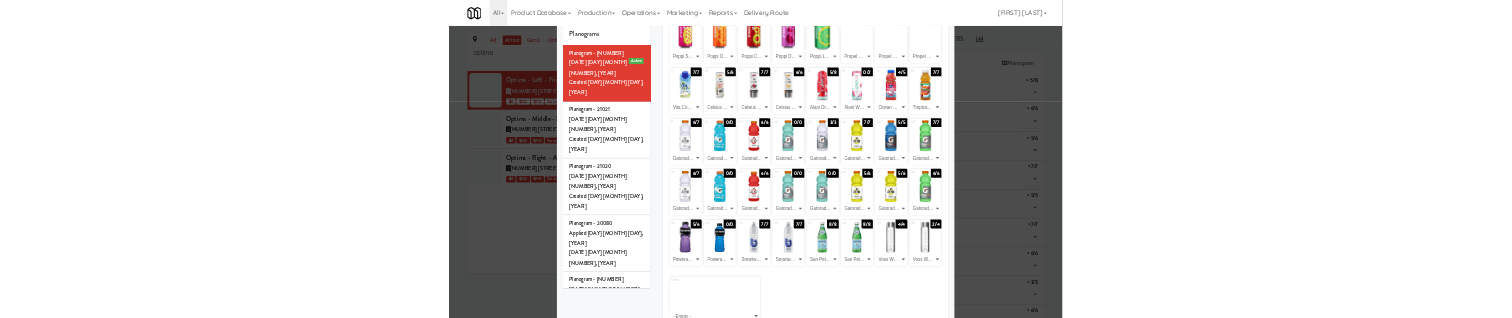 scroll, scrollTop: 0, scrollLeft: 0, axis: both 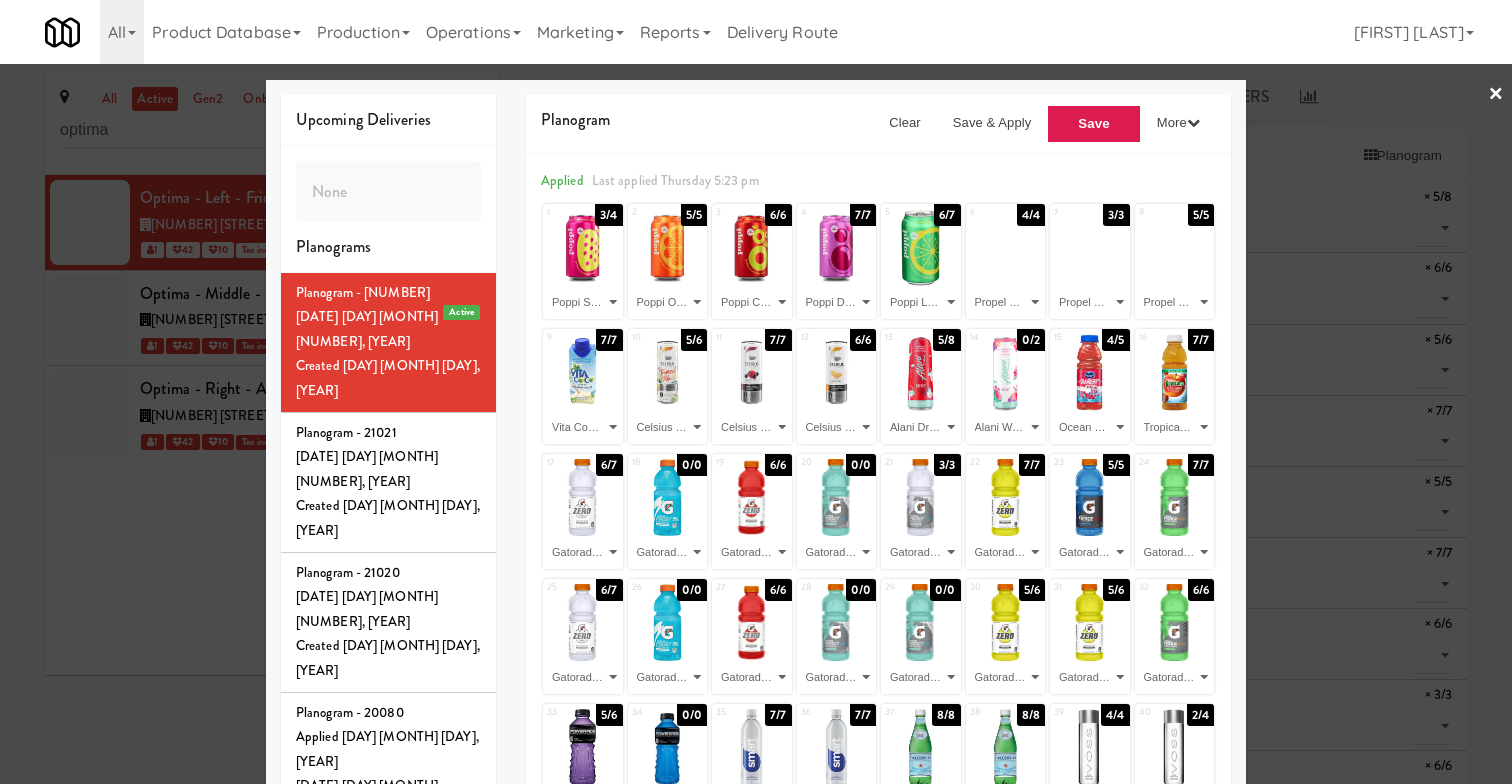 click on "[DATE] [DAY] [MONTH] [NUMBER], [YEAR]" at bounding box center [388, 798] 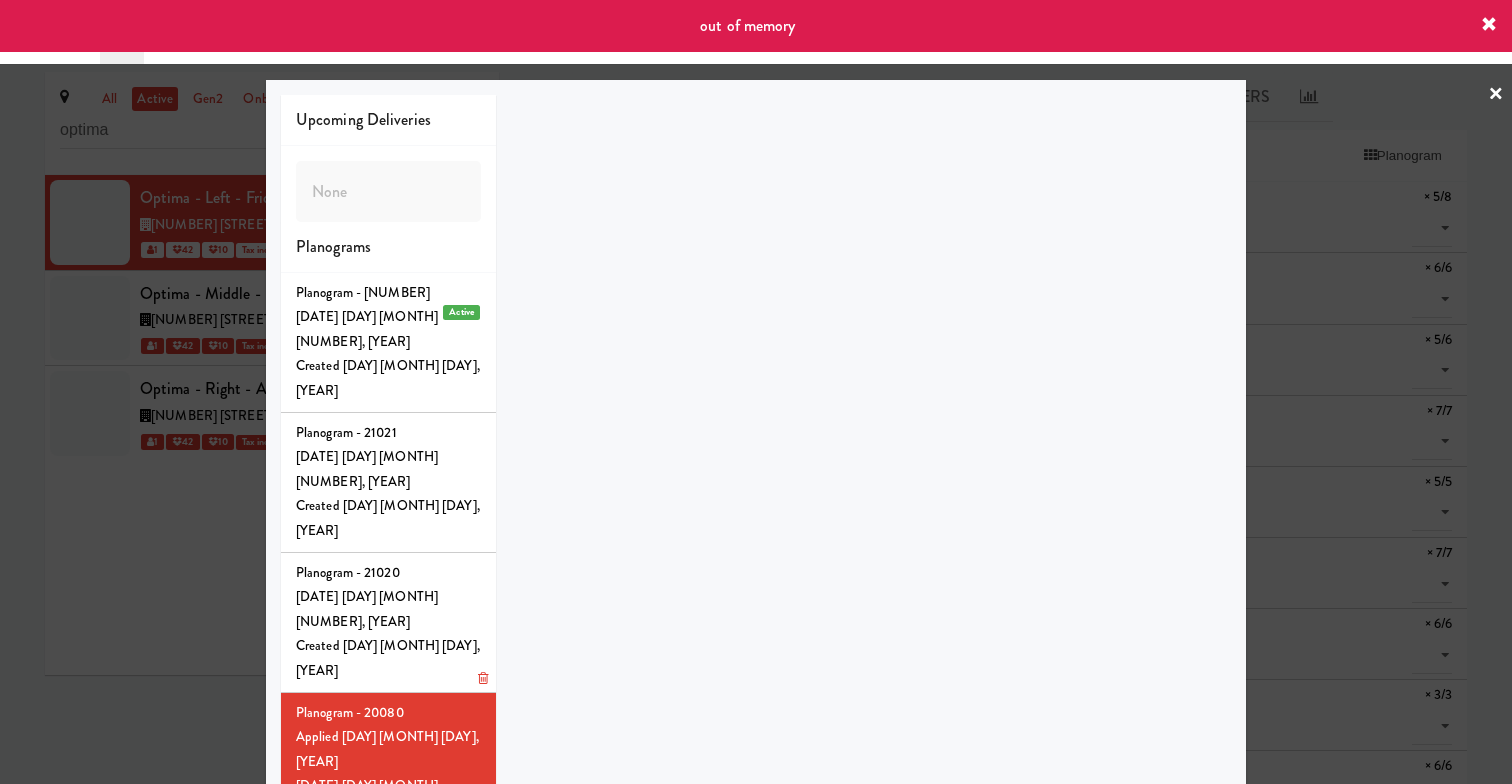 click on "Created [DAY] [MONTH] [DAY], [YEAR]" at bounding box center (388, 658) 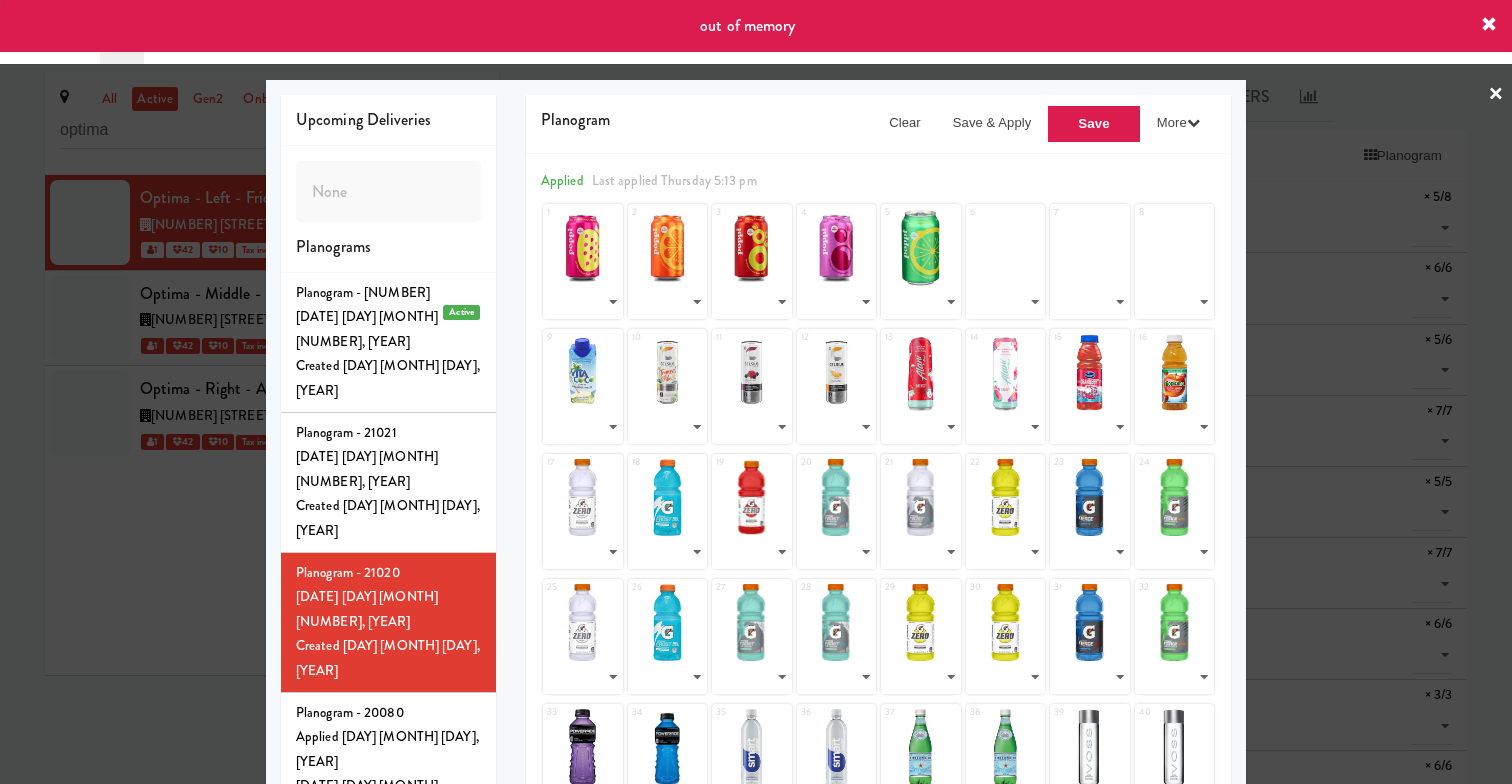 select on "number:156960" 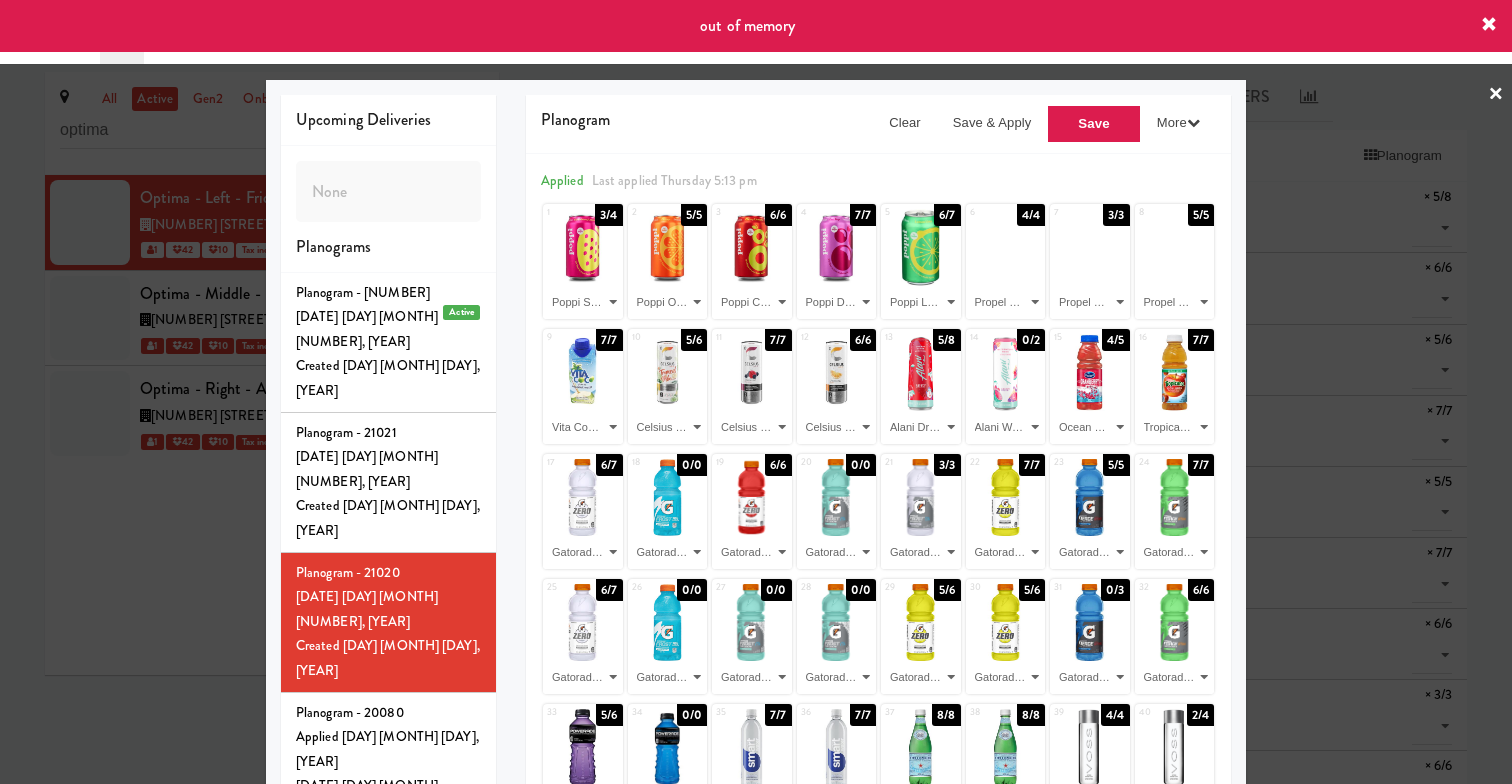 click on "Planogram - 20080" at bounding box center [388, 713] 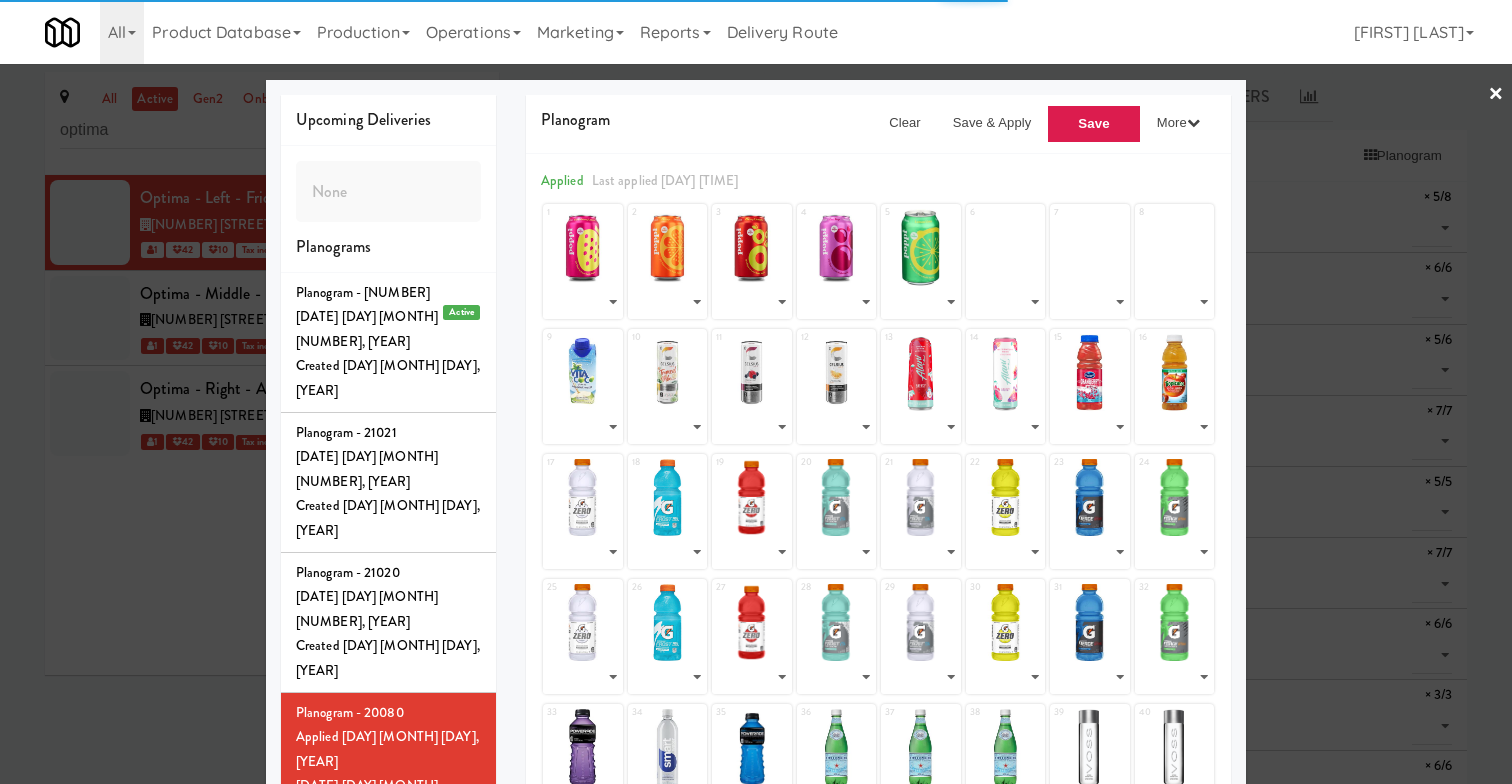 select on "number:156960" 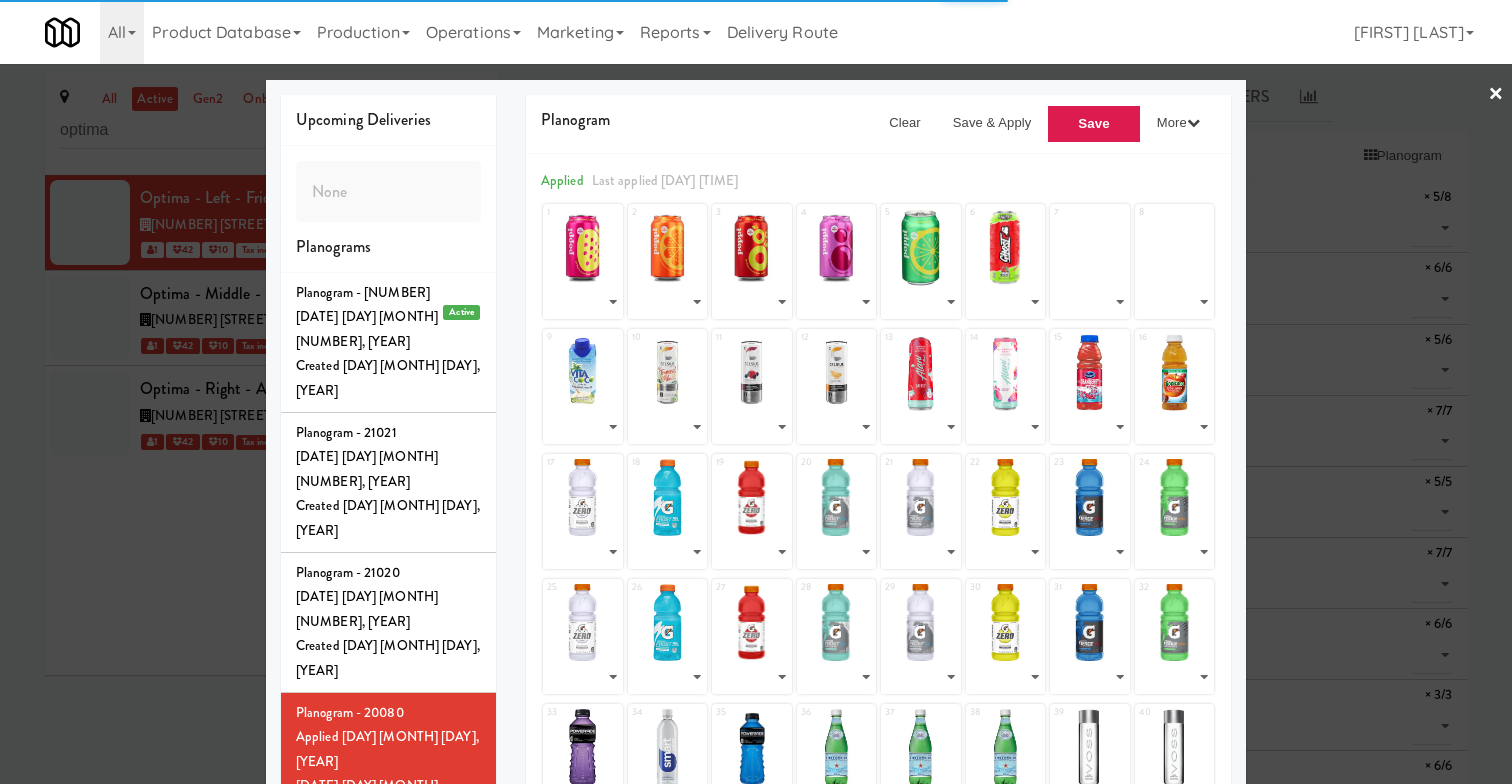 select on "number:[NUMBER]" 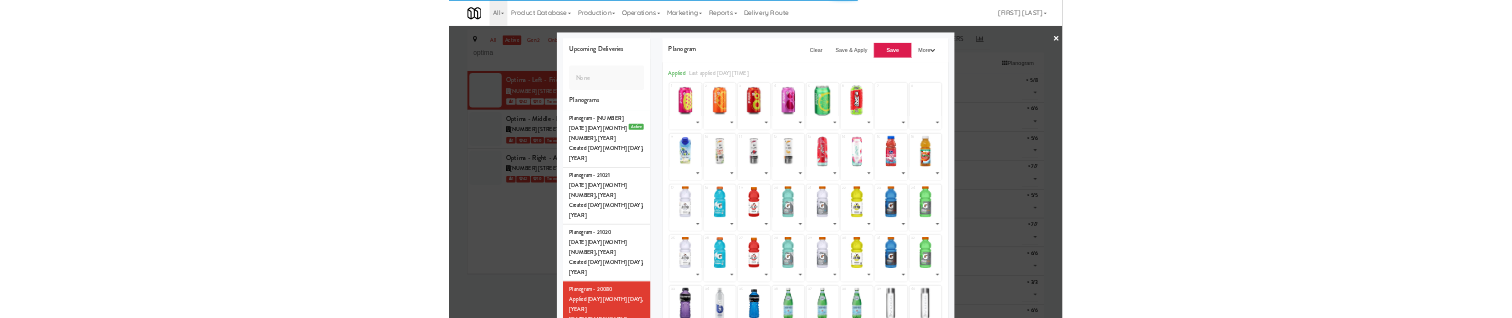 type 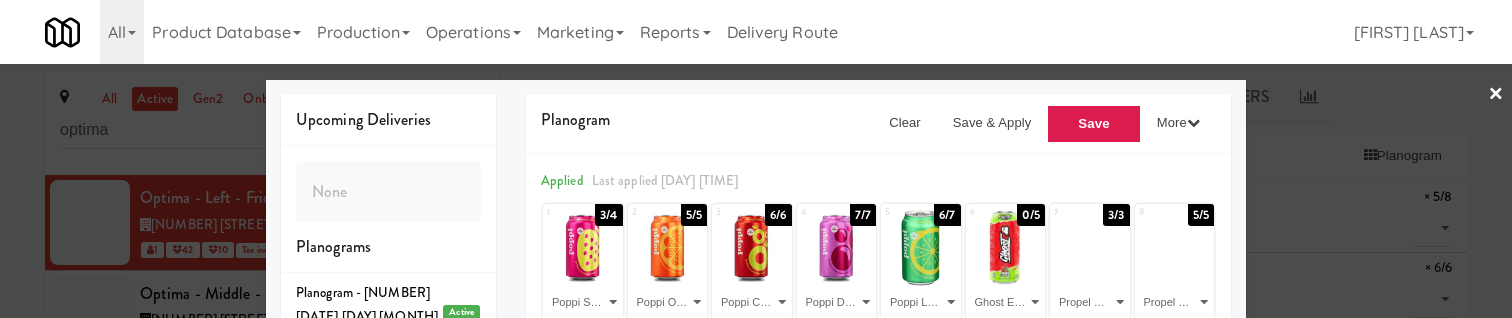click on "Planogram - [NUMBER]" at bounding box center [388, 293] 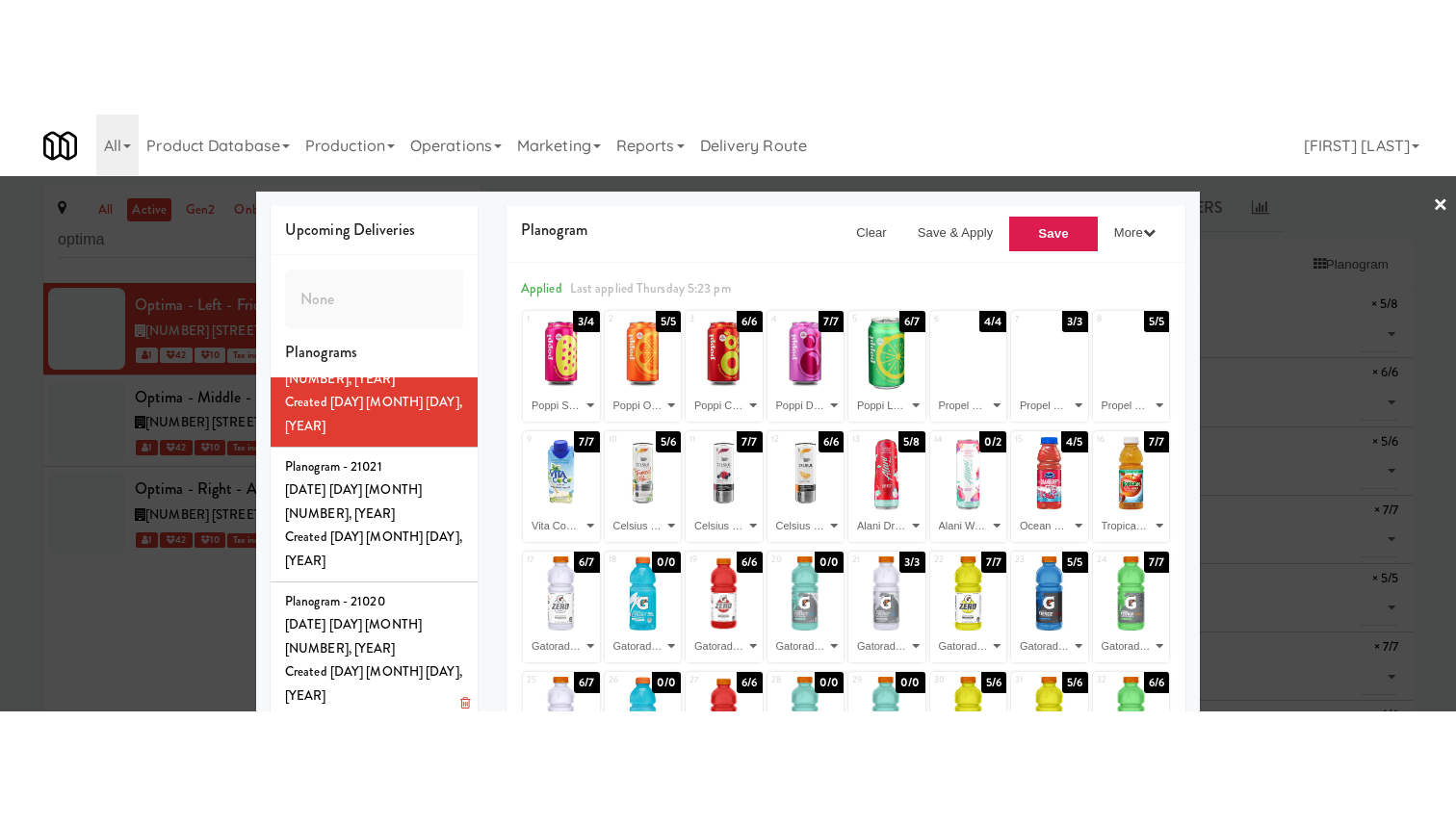 scroll, scrollTop: 0, scrollLeft: 0, axis: both 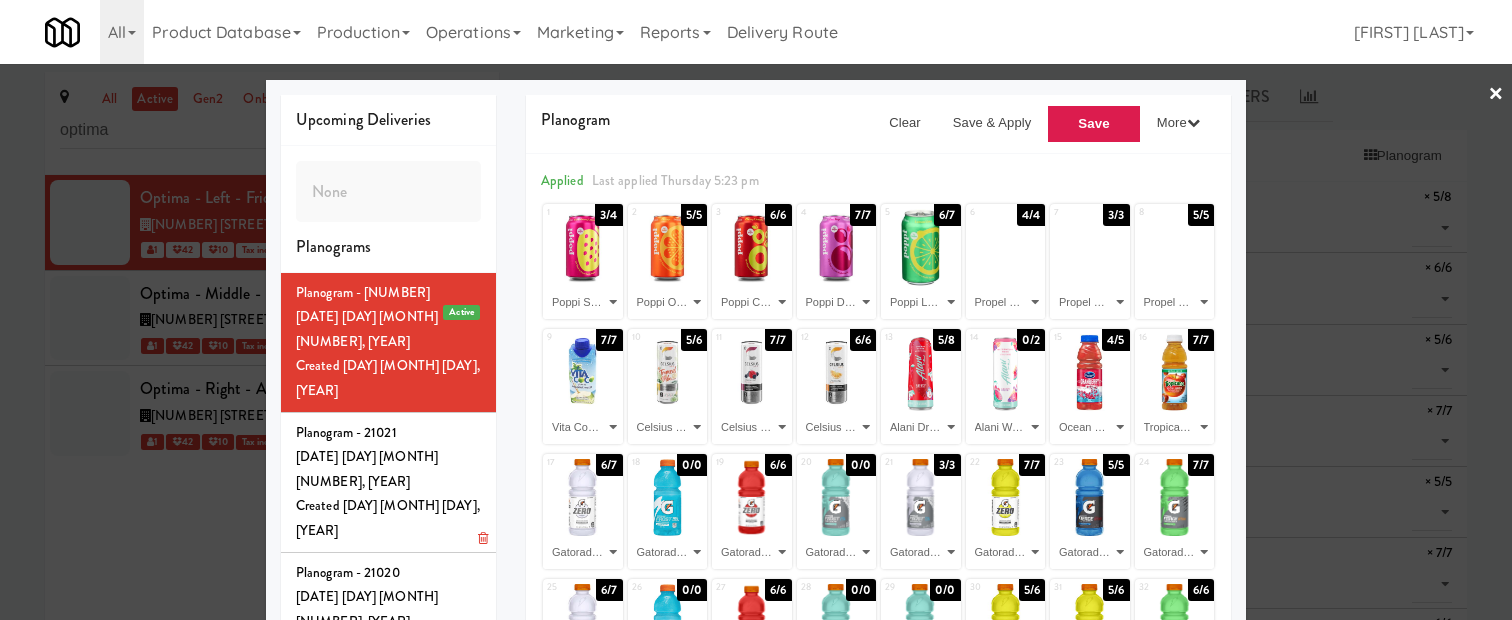 click on "Planogram - 21021" at bounding box center [388, 433] 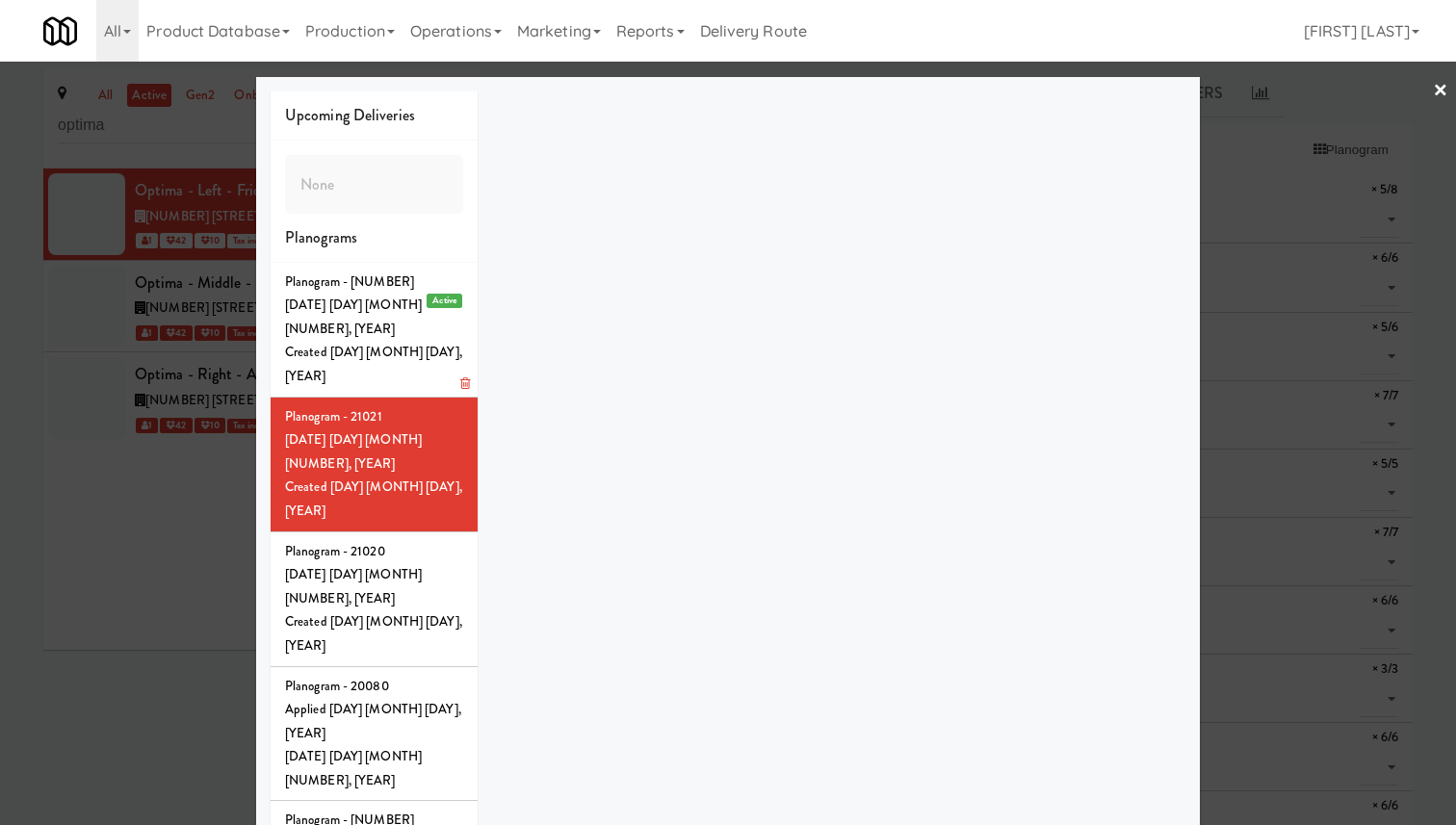 click on "Created [DAY] [MONTH] [DAY], [YEAR]" at bounding box center (374, 364) 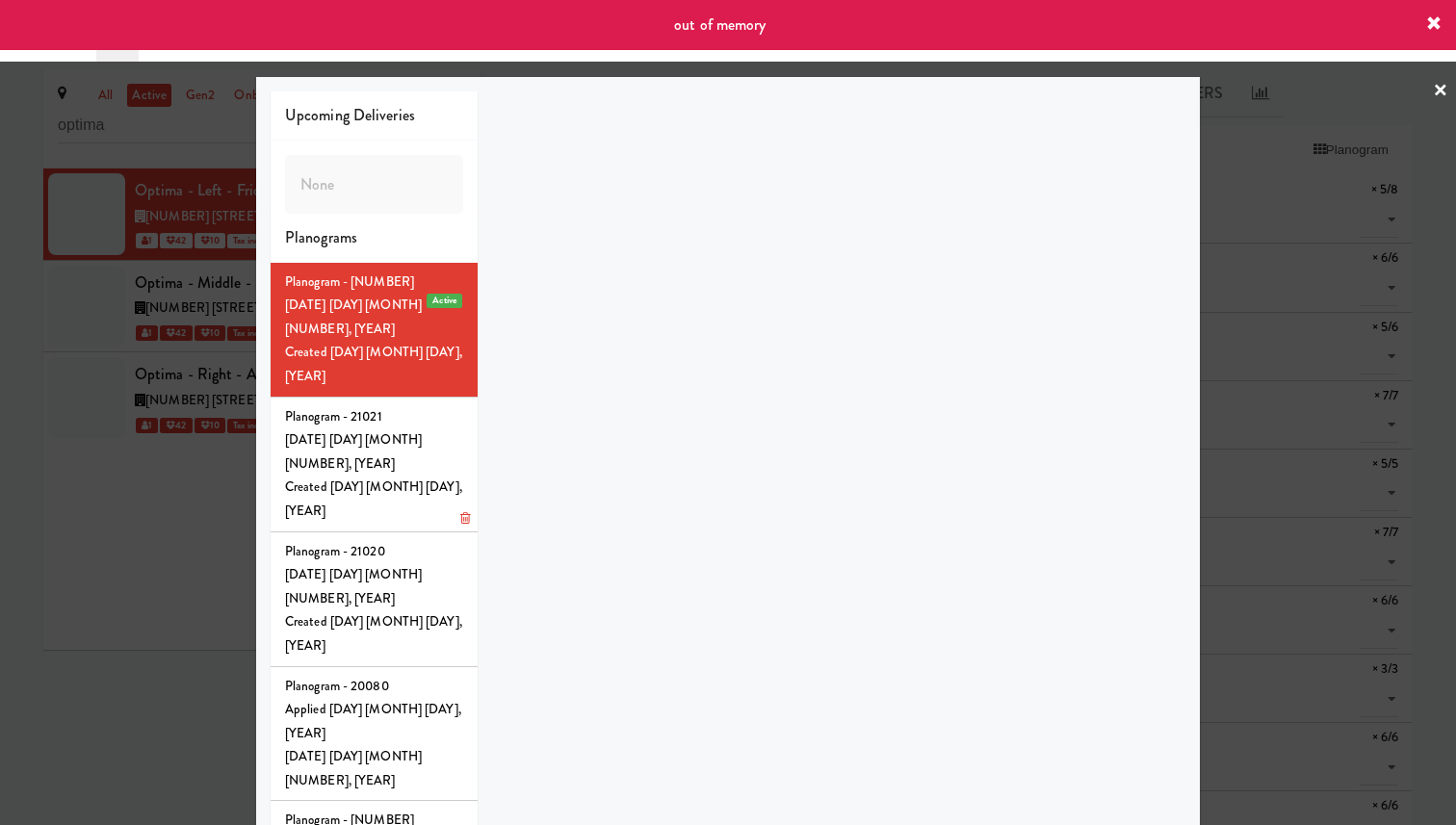 click on "Planogram - 21021" at bounding box center (374, 417) 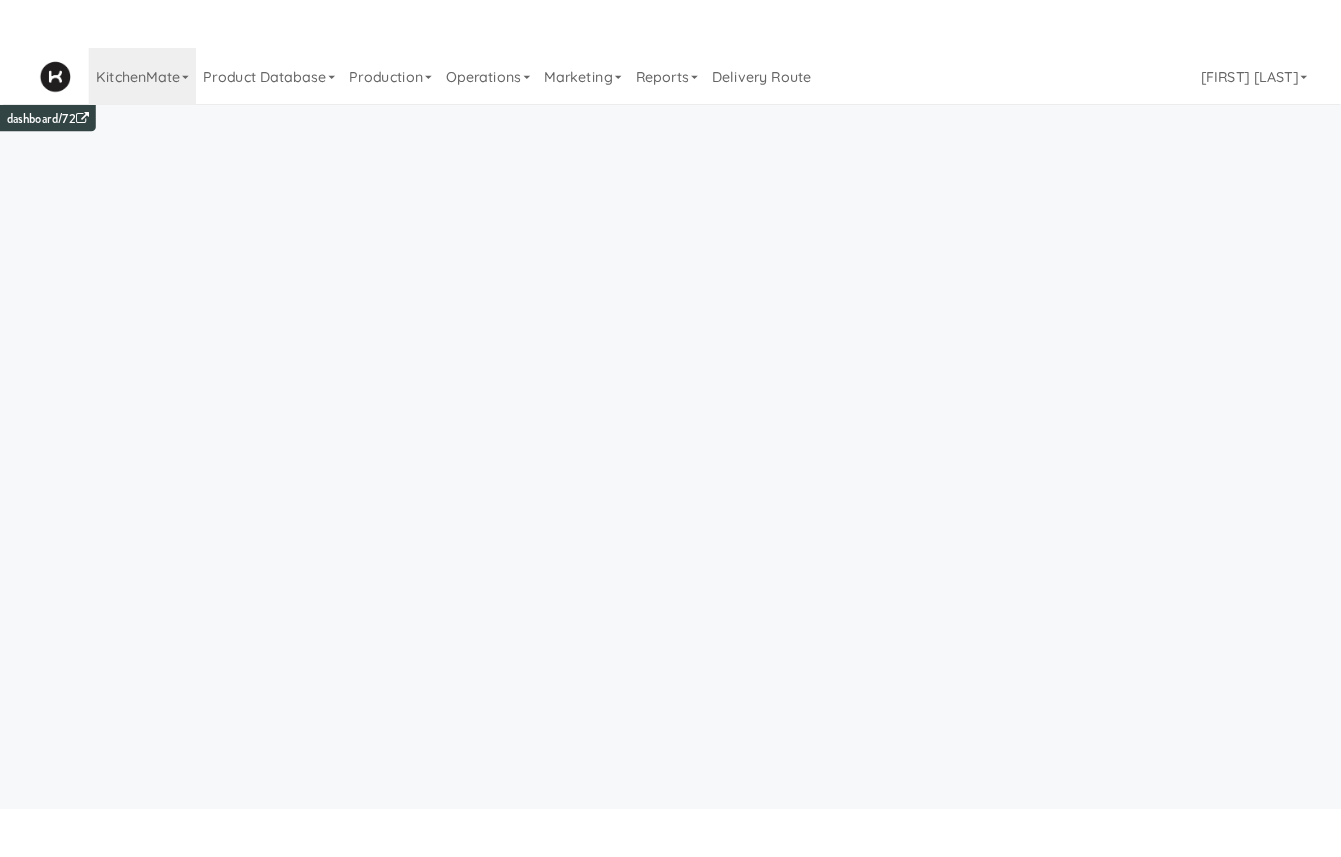 scroll, scrollTop: 0, scrollLeft: 0, axis: both 